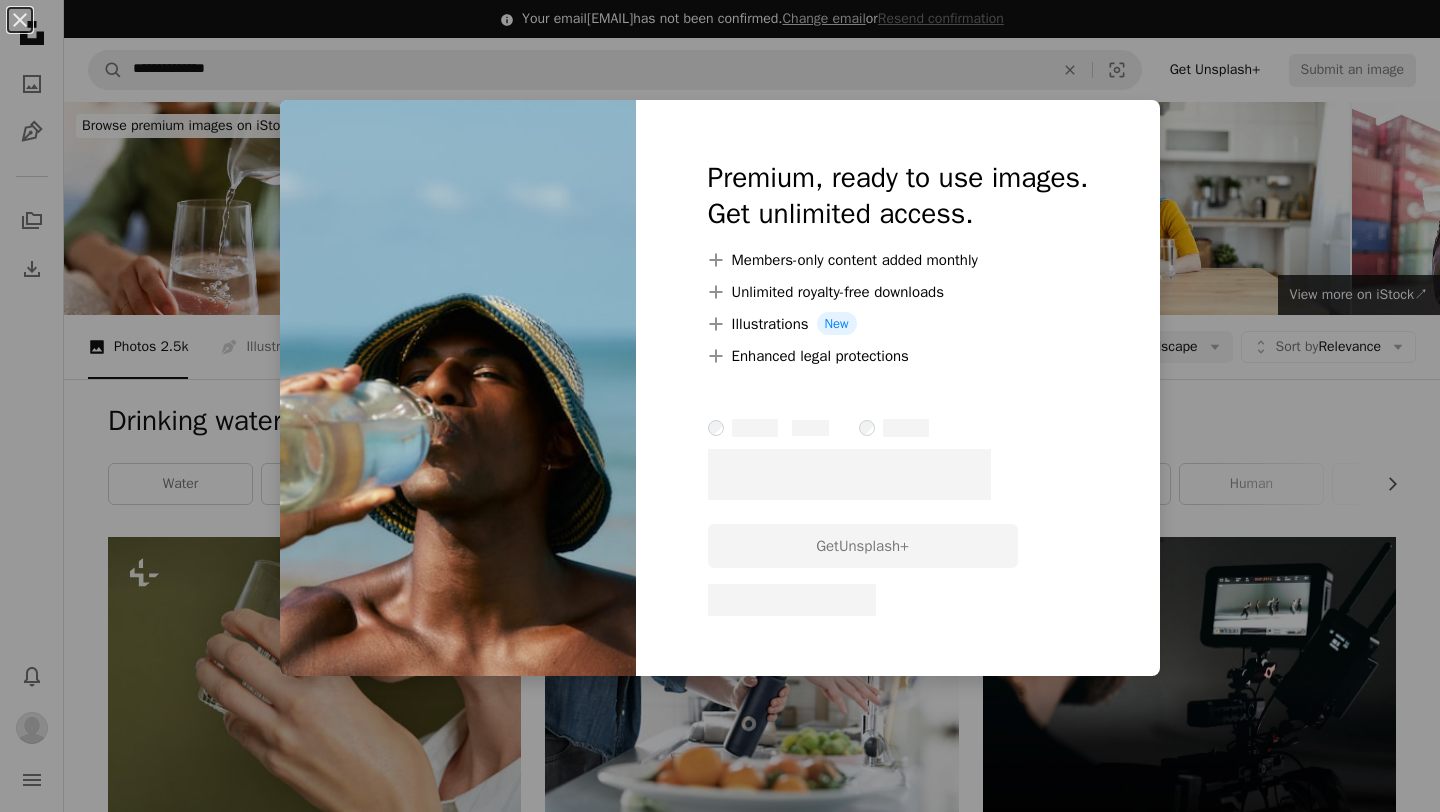scroll, scrollTop: 3331, scrollLeft: 0, axis: vertical 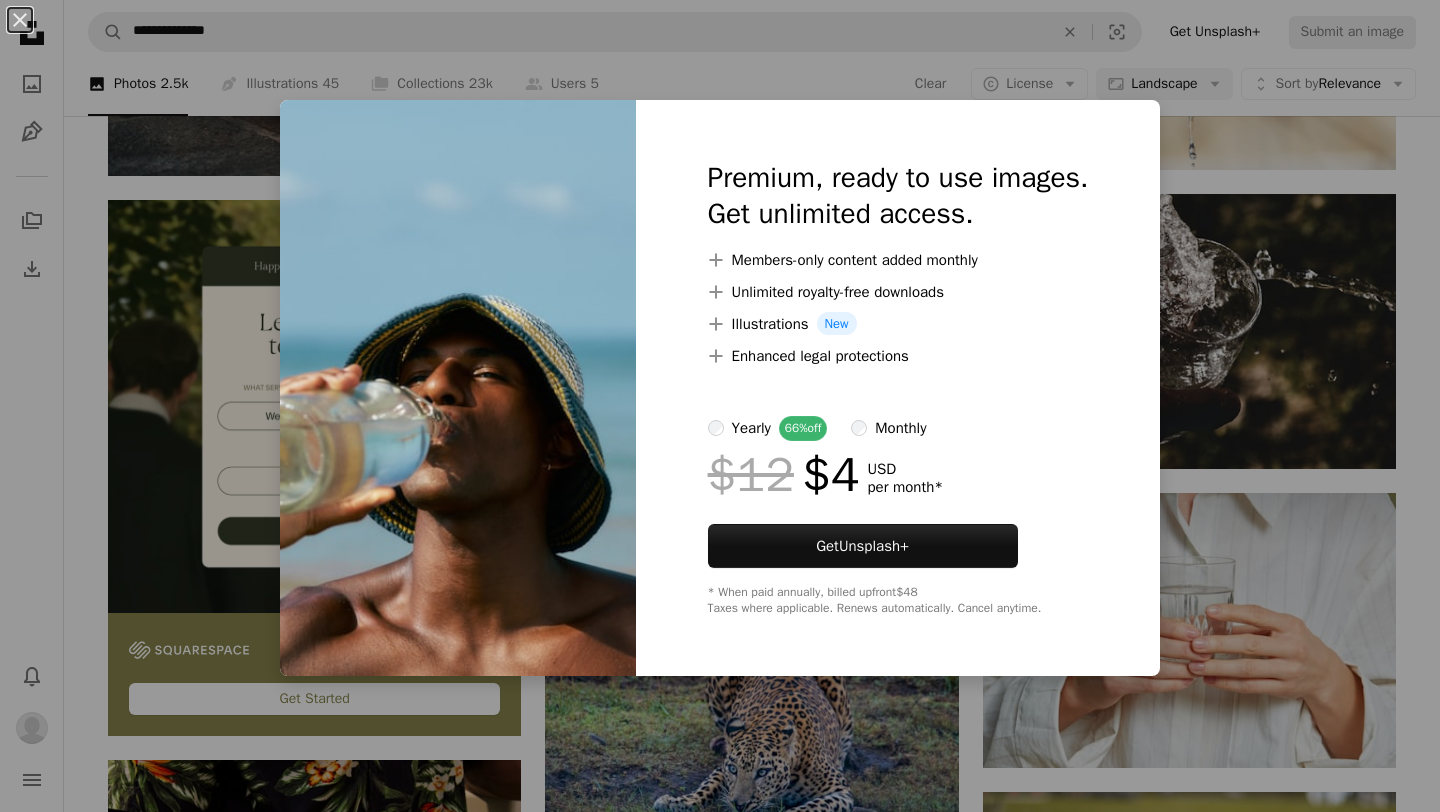 click on "monthly" at bounding box center [888, 428] 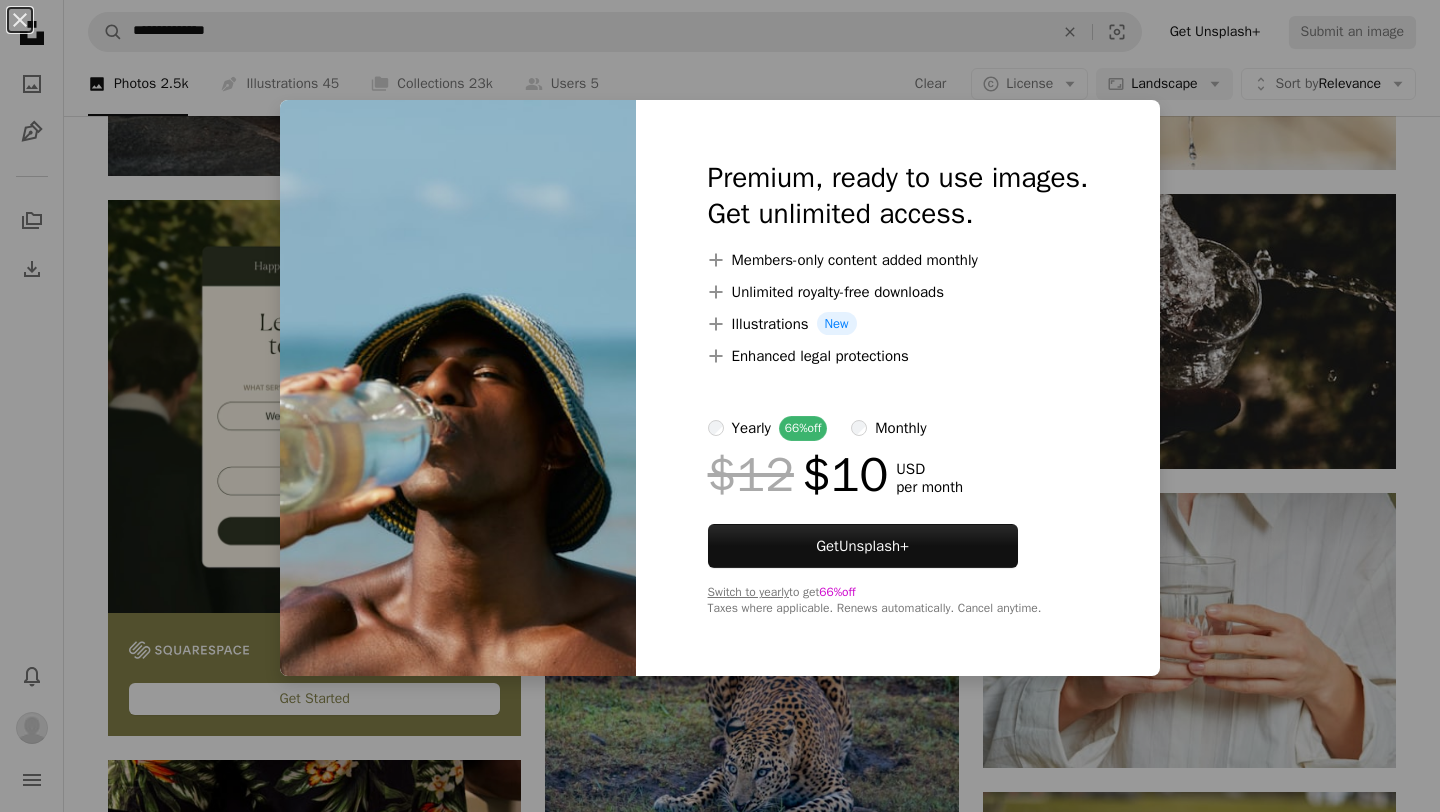 click on "An X shape Premium, ready to use images. Get unlimited access. A plus sign Members-only content added monthly A plus sign Unlimited royalty-free downloads A plus sign Illustrations  New A plus sign Enhanced legal protections yearly 66%  off monthly $12   $10 USD per month Get  Unsplash+ Switch to yearly  to get  66%  off Taxes where applicable. Renews automatically. Cancel anytime." at bounding box center [720, 406] 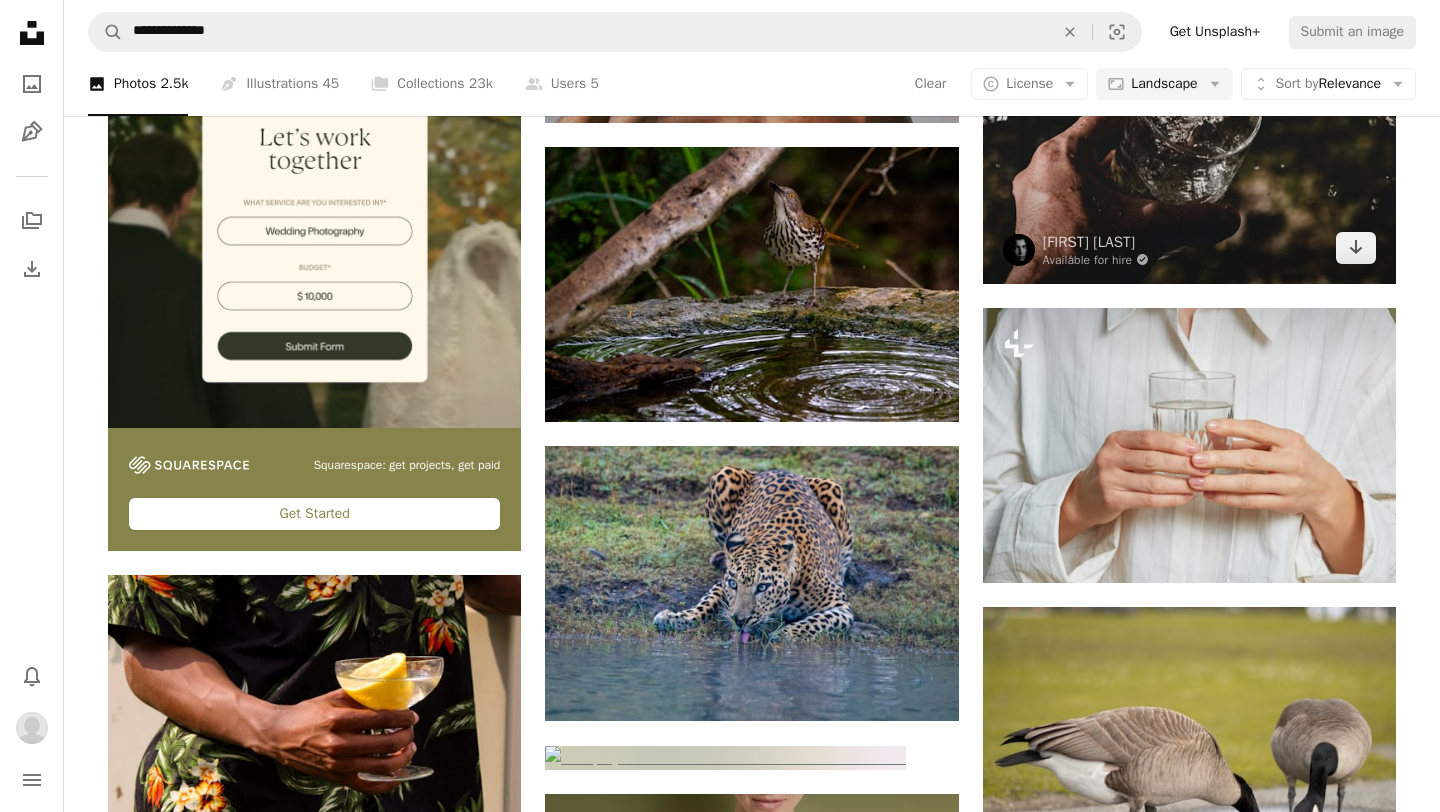 scroll, scrollTop: 3540, scrollLeft: 0, axis: vertical 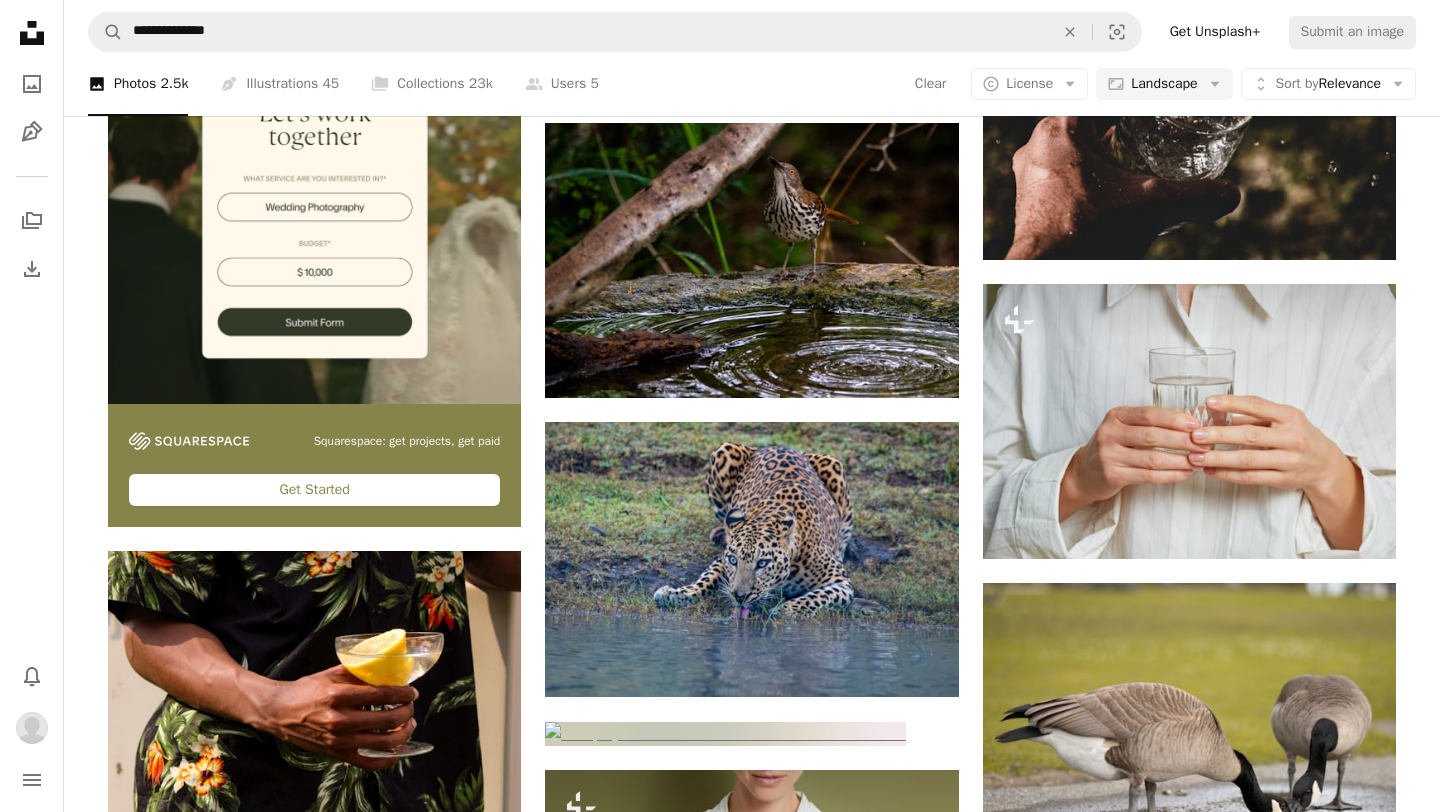 click at bounding box center [751, -56] 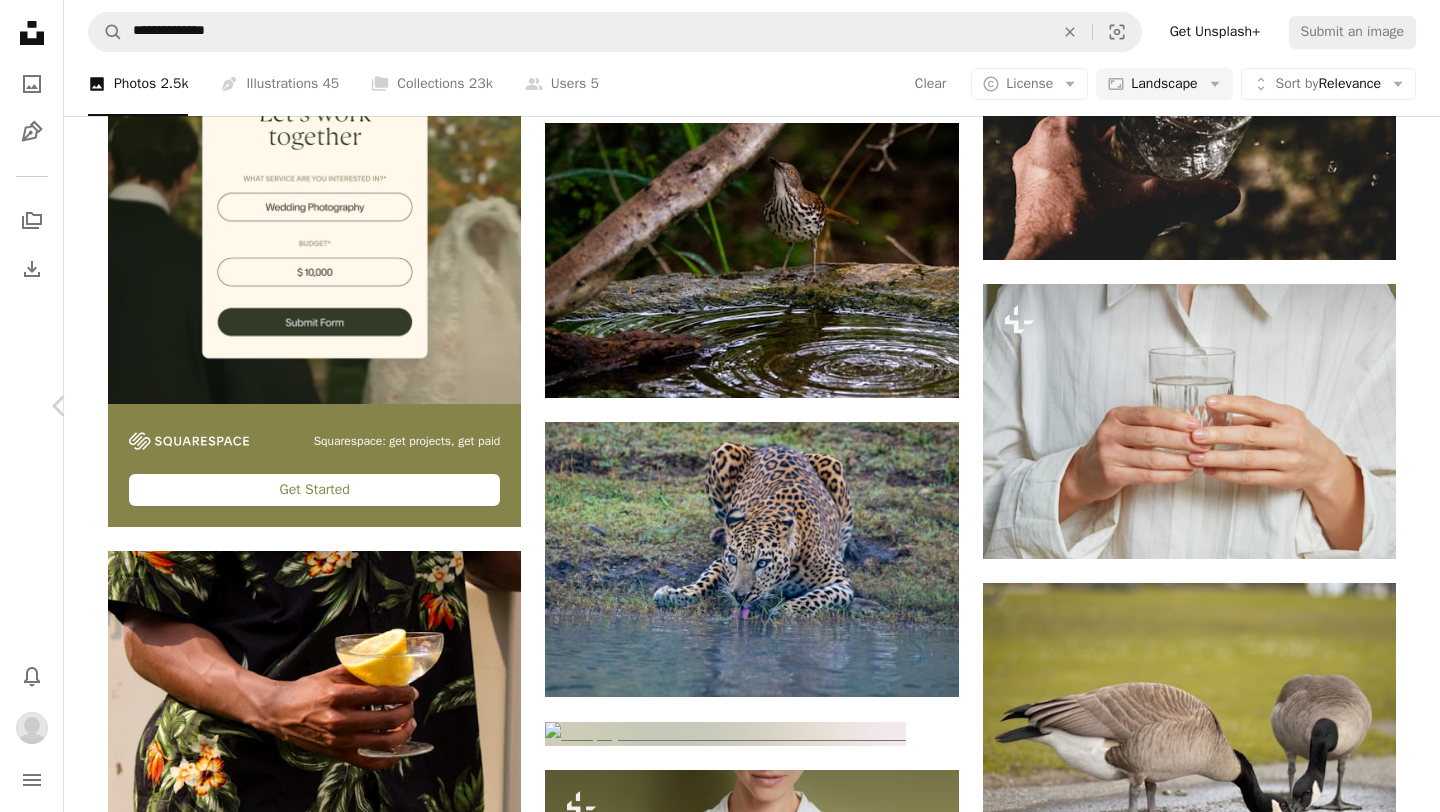 scroll, scrollTop: 0, scrollLeft: 0, axis: both 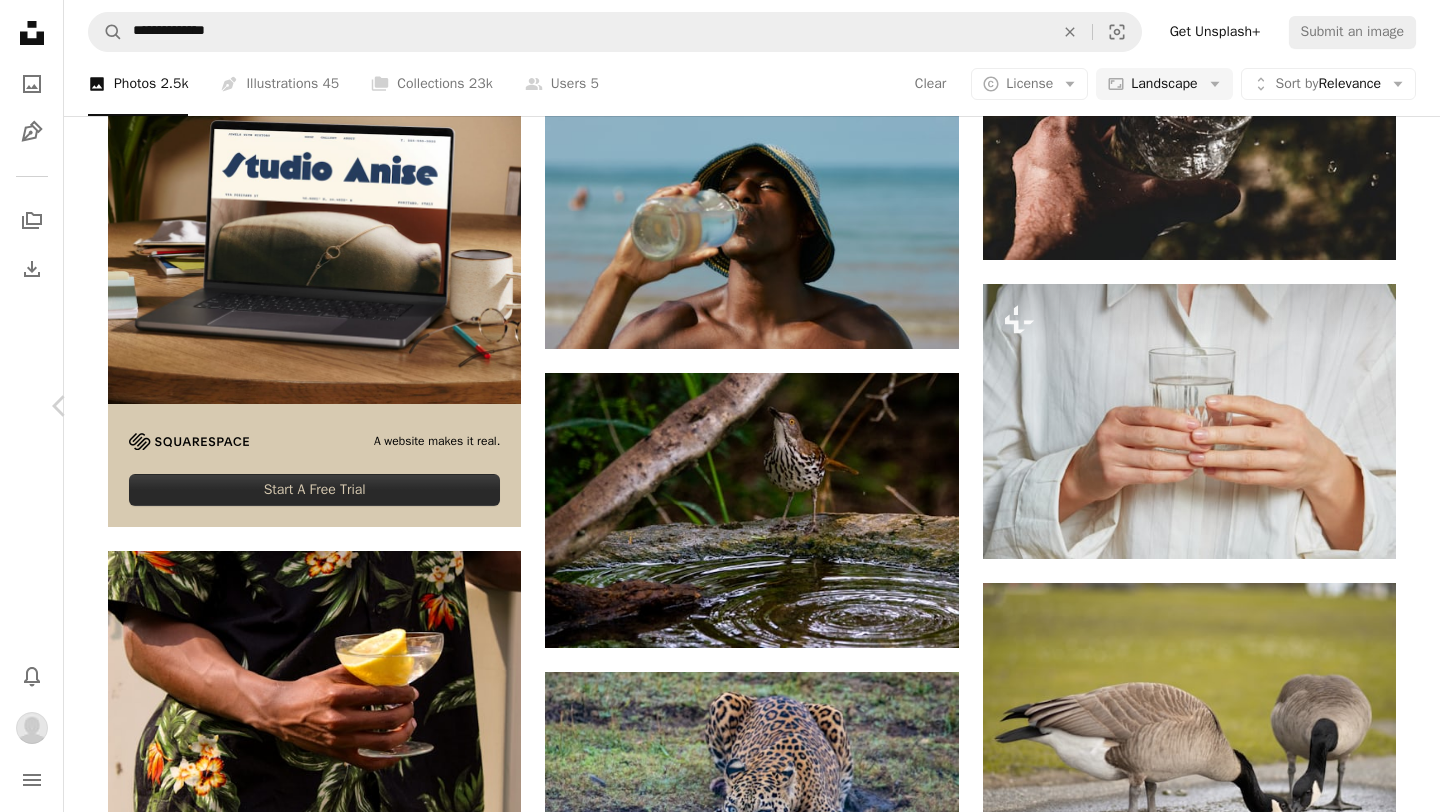 click on "An X shape Chevron left Chevron right [NAME] For  Unsplash+ A heart A plus sign A lock Download Zoom in A forward-right arrow Share More Actions Calendar outlined Published on  August 21, 2023 Camera Phase One, IQ3 50MP Safety Licensed under the  Unsplash+ License beach black man sea summer sun happy smile male glass vacation shirt bottle ocean background drinking enjoying hydrating From this series Chevron right Plus sign for Unsplash+ Plus sign for Unsplash+ Plus sign for Unsplash+ Plus sign for Unsplash+ Plus sign for Unsplash+ Plus sign for Unsplash+ Plus sign for Unsplash+ Plus sign for Unsplash+ Plus sign for Unsplash+ Plus sign for Unsplash+ Related images Plus sign for Unsplash+ A heart A plus sign [NAME] For  Unsplash+ A lock Download Plus sign for Unsplash+ A heart A plus sign Getty Images For  Unsplash+ A lock Download Plus sign for Unsplash+ A heart A plus sign Curated Lifestyle For  Unsplash+ A lock Download Plus sign for Unsplash+ A heart For" at bounding box center [720, 5471] 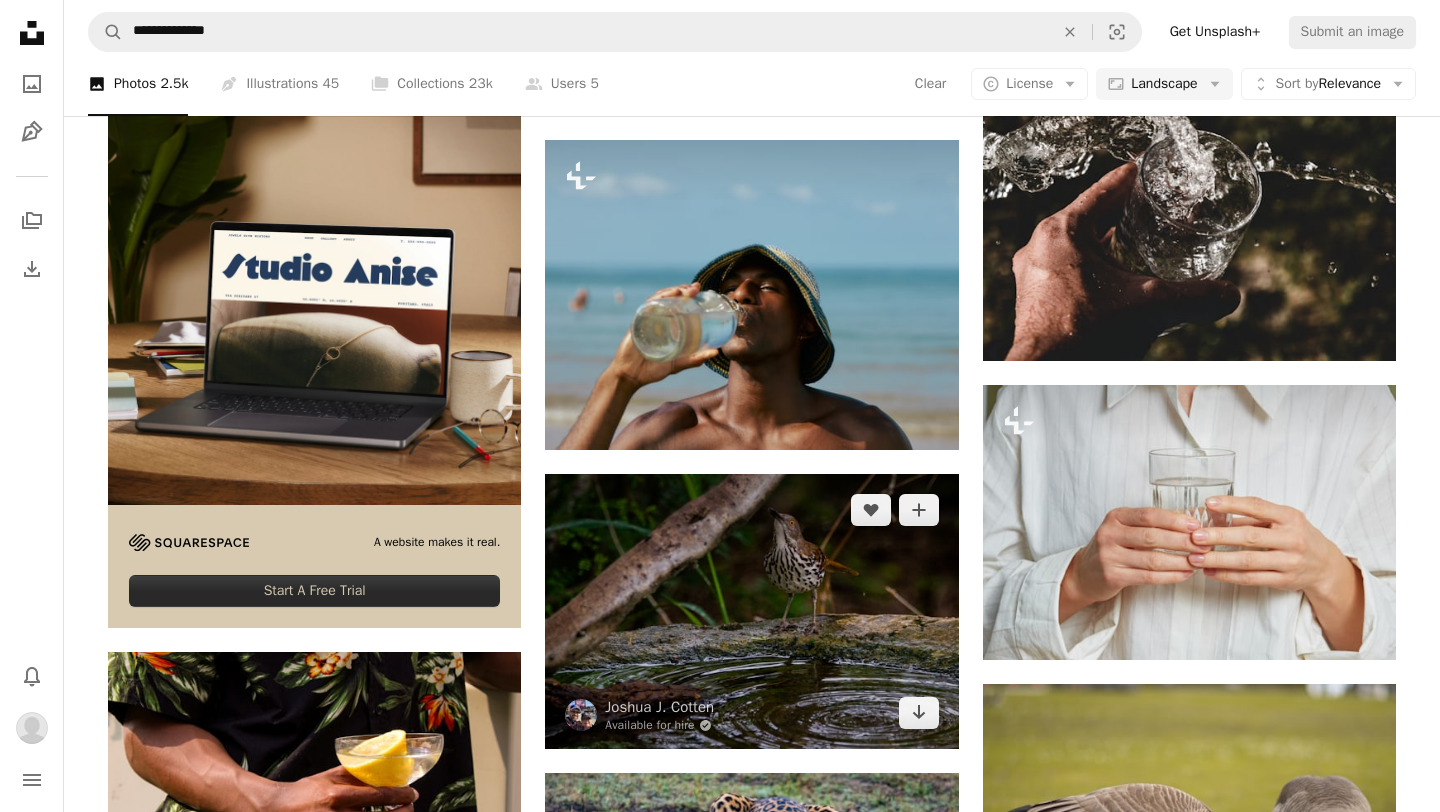 scroll, scrollTop: 3436, scrollLeft: 0, axis: vertical 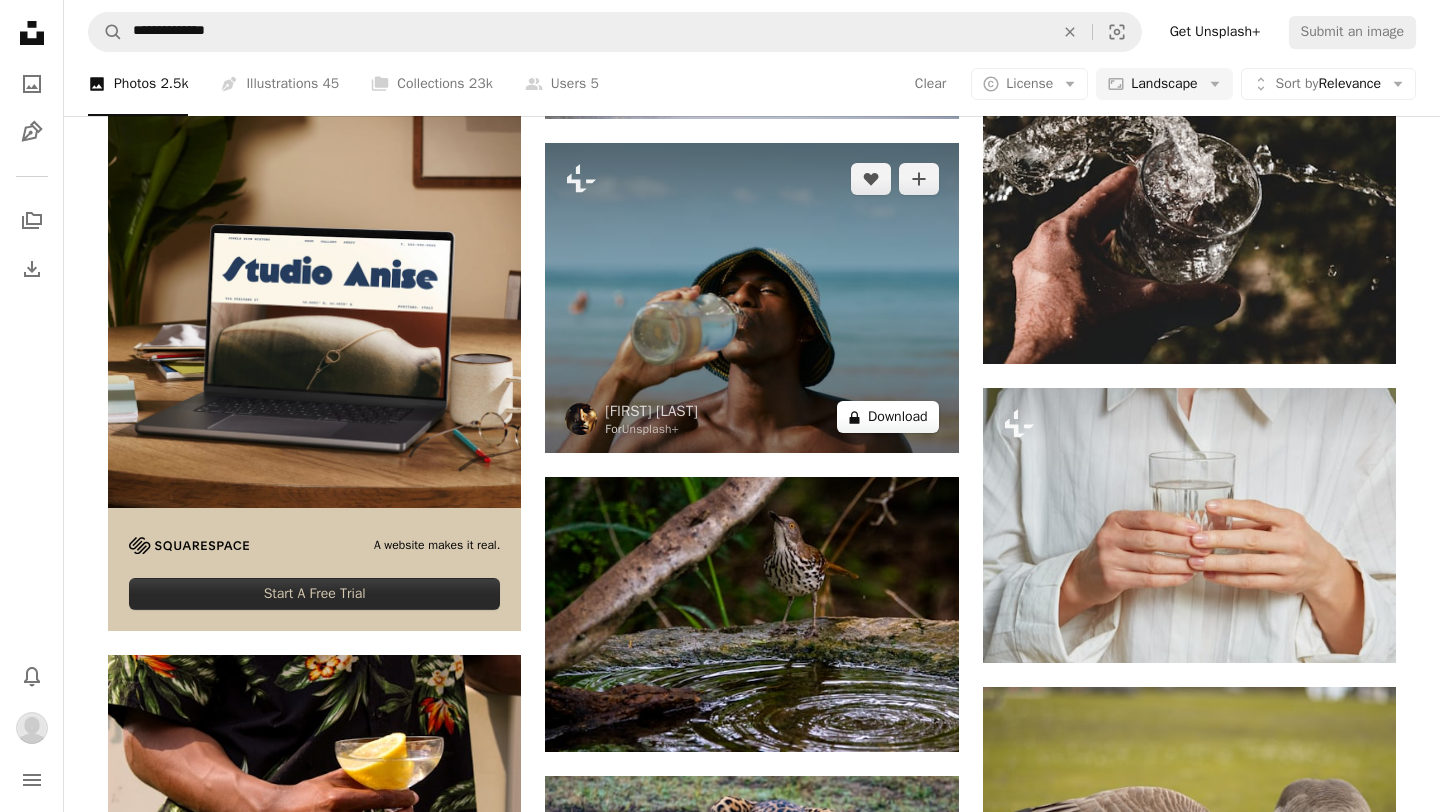 click on "A lock Download" at bounding box center [888, 417] 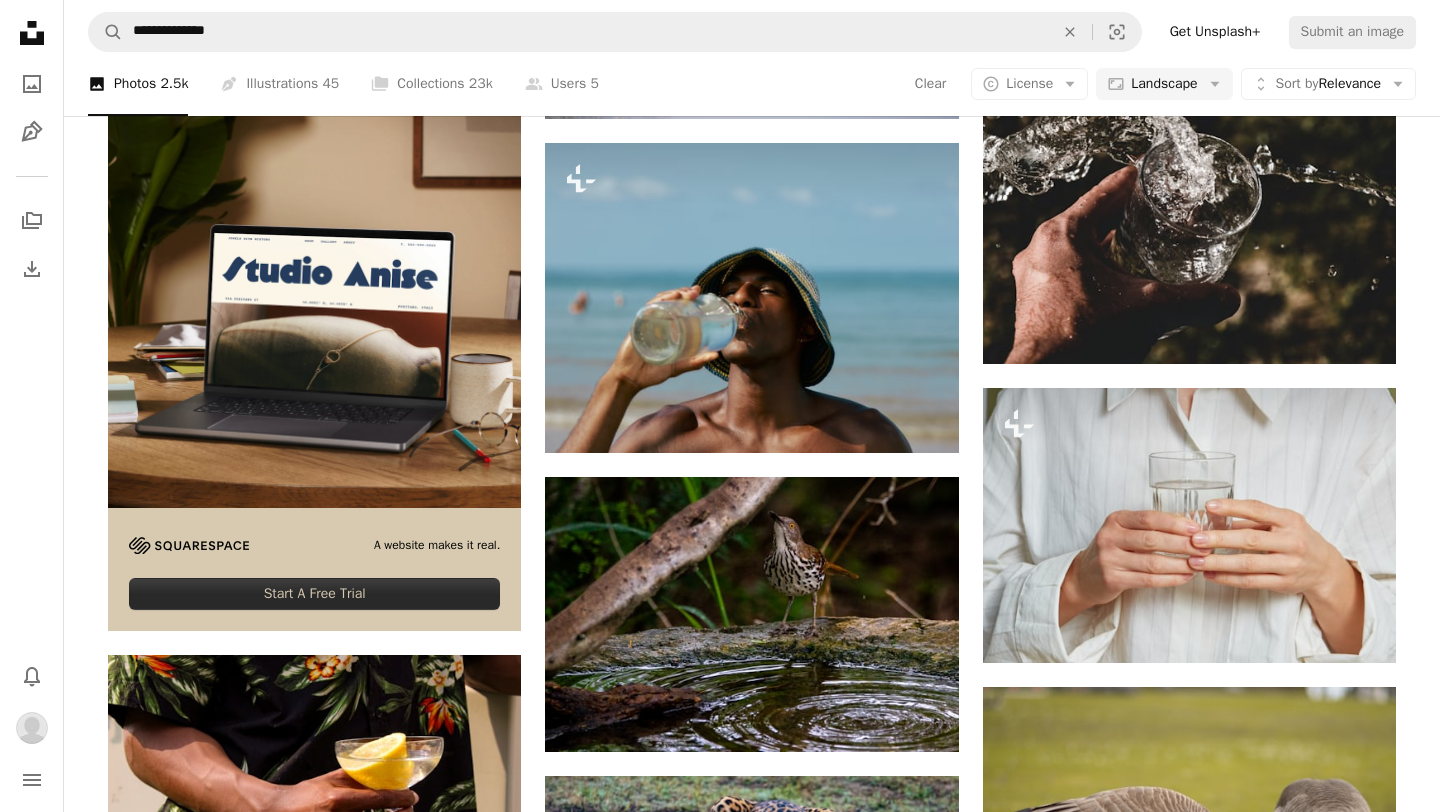 click on "An X shape Premium, ready to use images. Get unlimited access. A plus sign Members-only content added monthly A plus sign Unlimited royalty-free downloads A plus sign Illustrations  New A plus sign Enhanced legal protections yearly 66%  off monthly $12   $4 USD per month * Get  Unsplash+ * When paid annually, billed upfront  $48 Taxes where applicable. Renews automatically. Cancel anytime." at bounding box center [720, 5575] 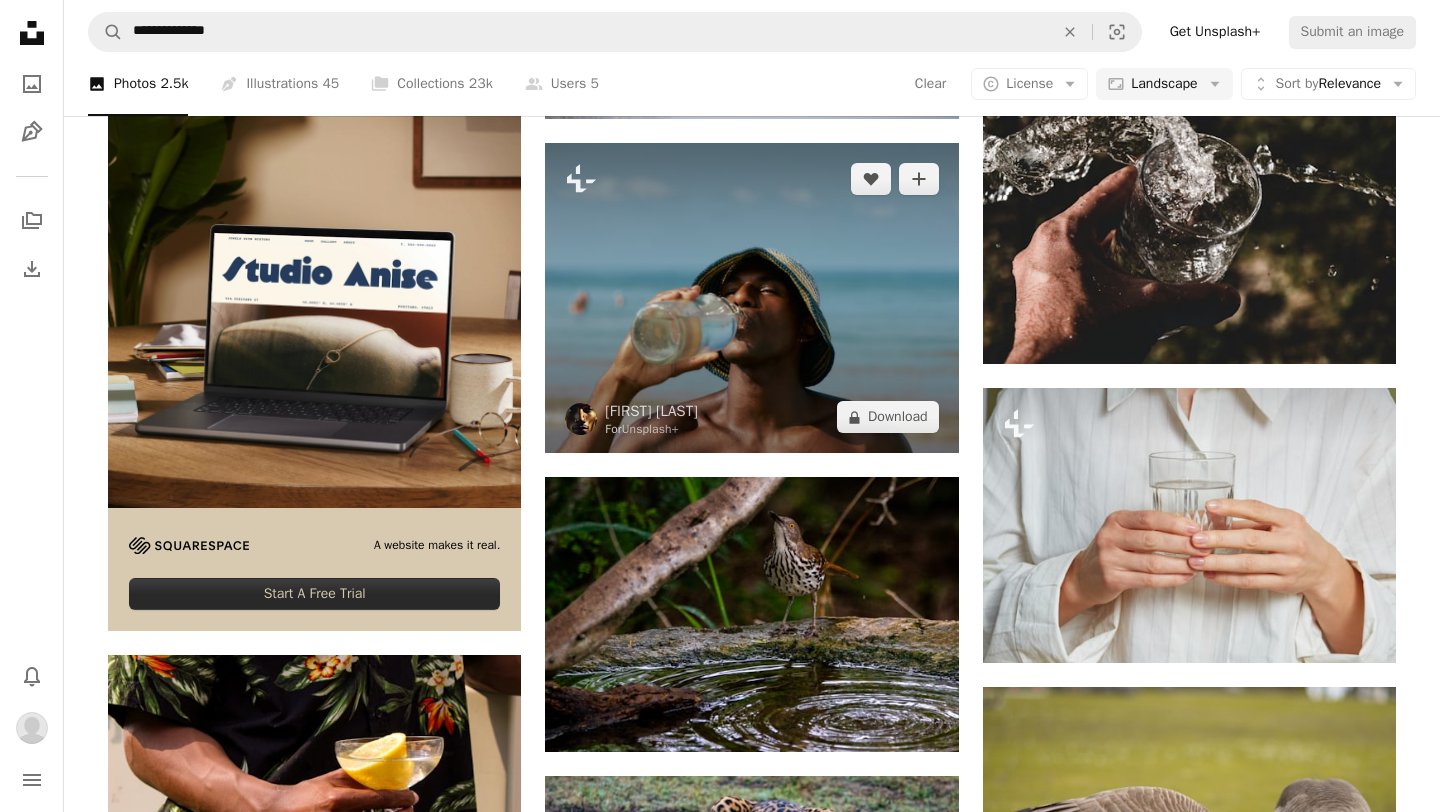 scroll, scrollTop: 3440, scrollLeft: 0, axis: vertical 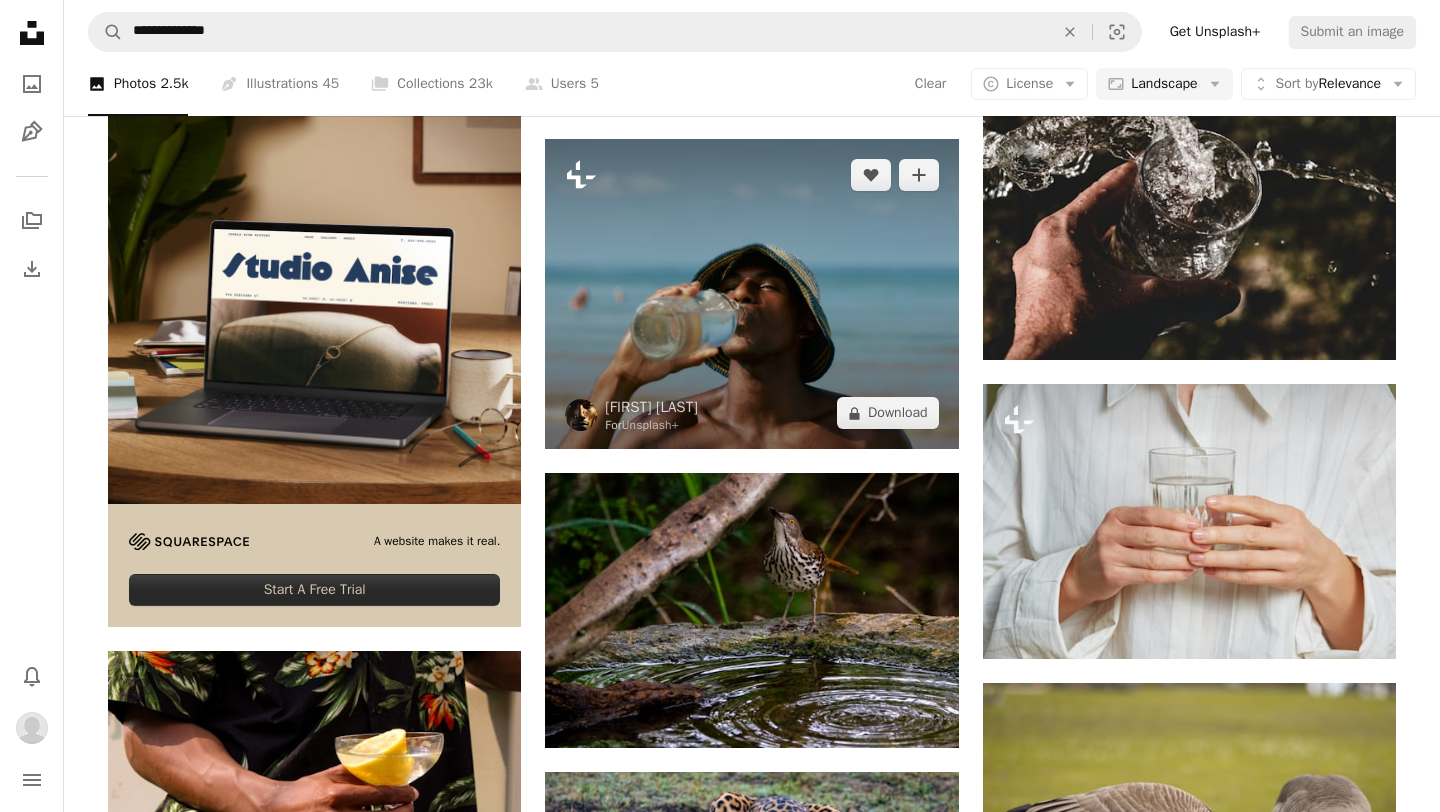 click on "Plus sign for Unsplash+" 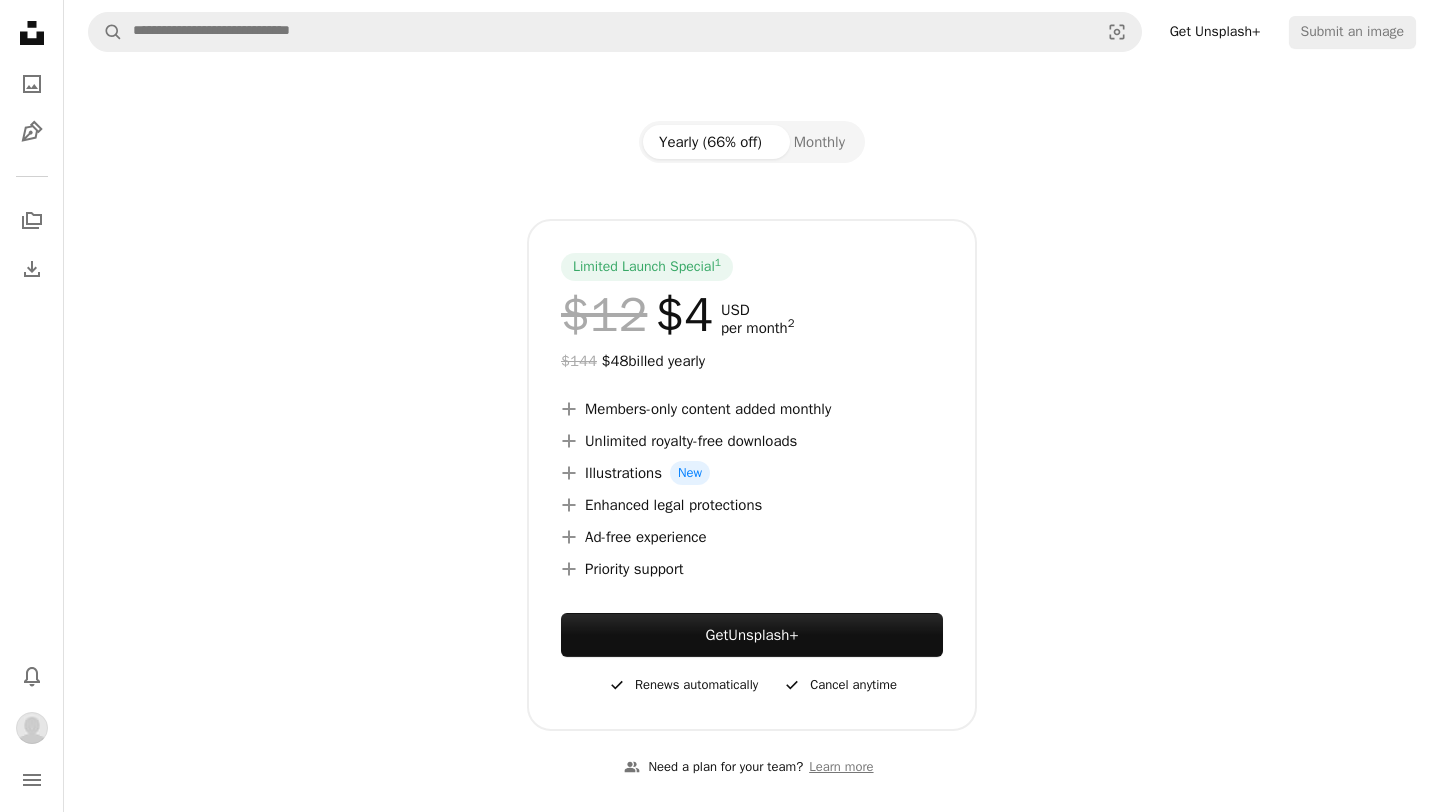 scroll, scrollTop: 210, scrollLeft: 0, axis: vertical 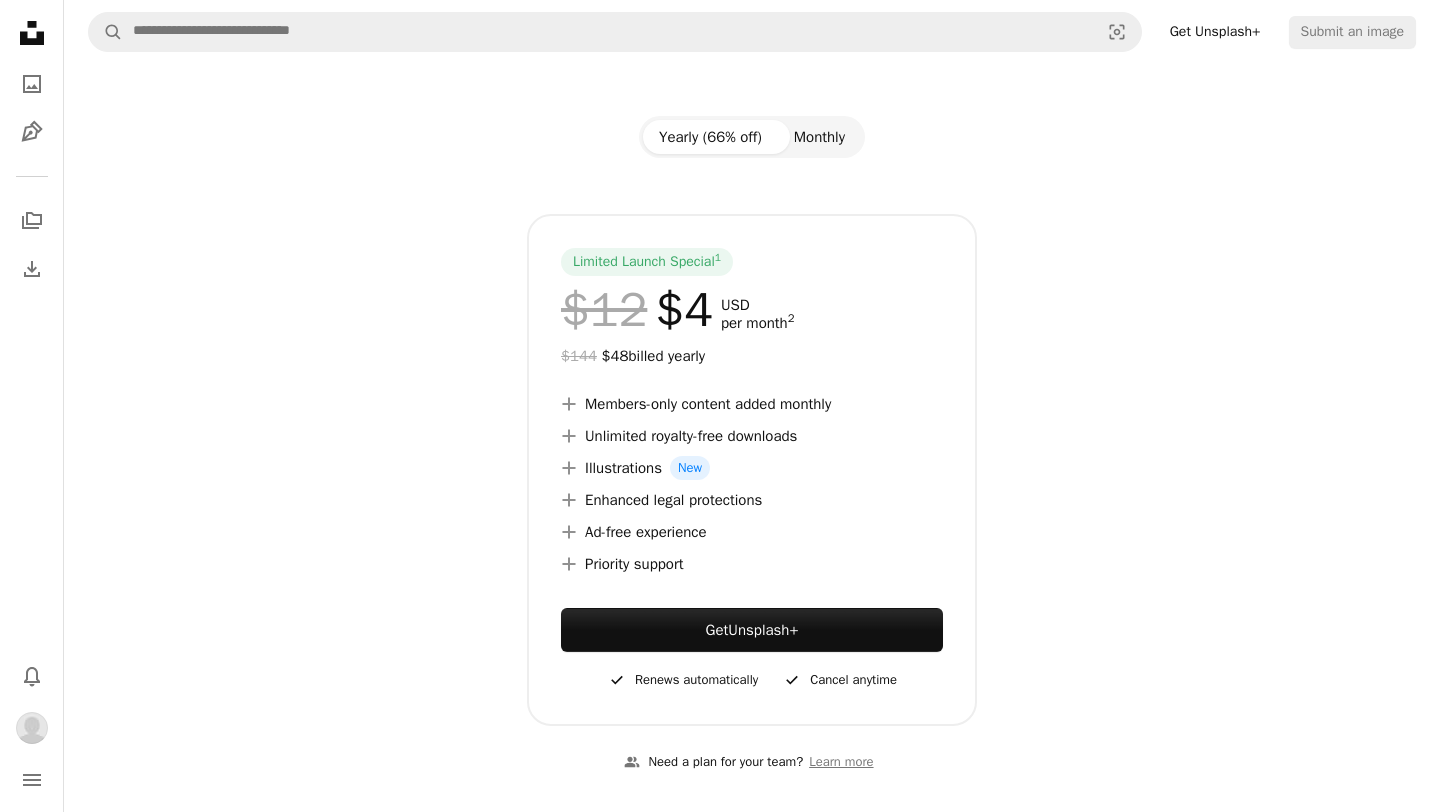 click on "Monthly" at bounding box center (819, 137) 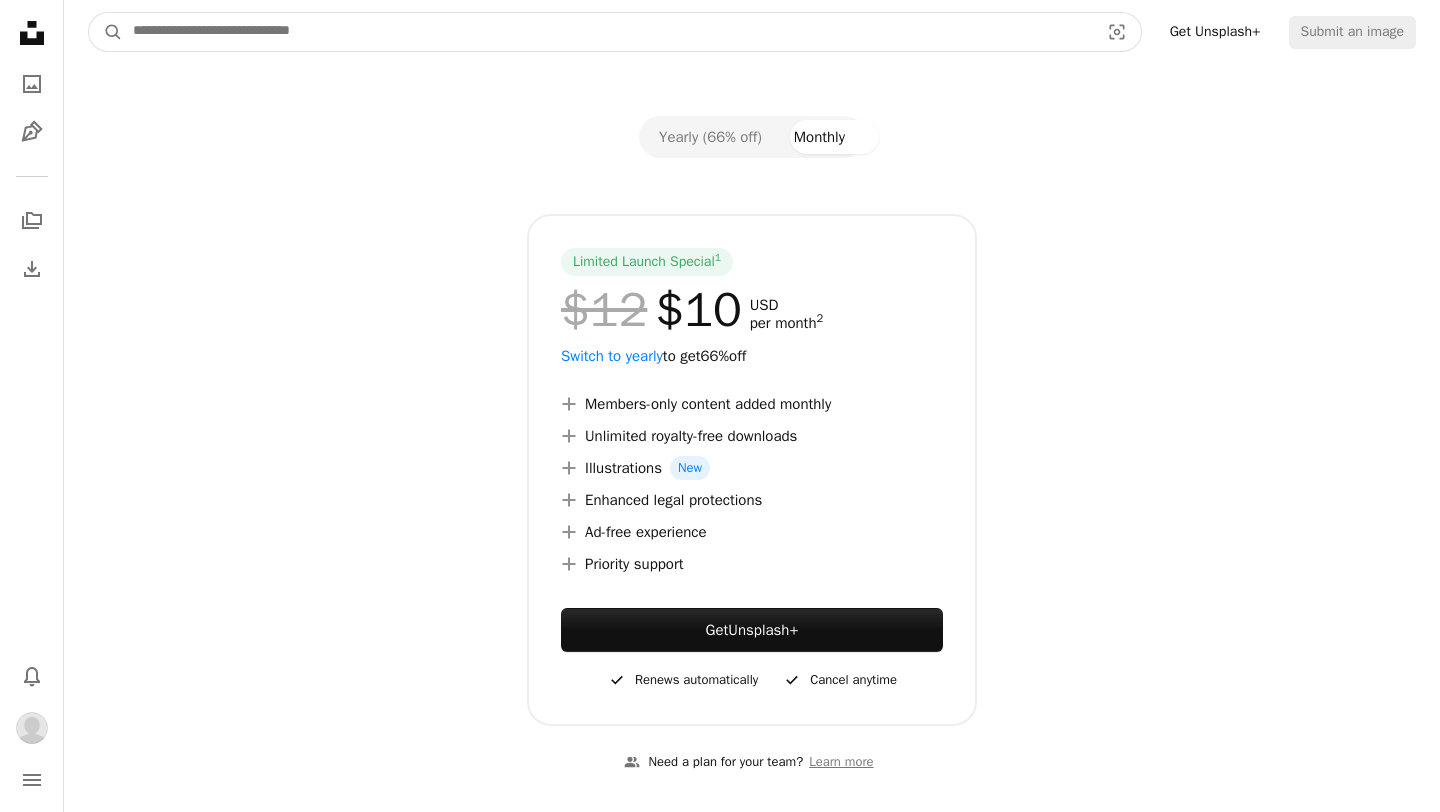 click at bounding box center (608, 32) 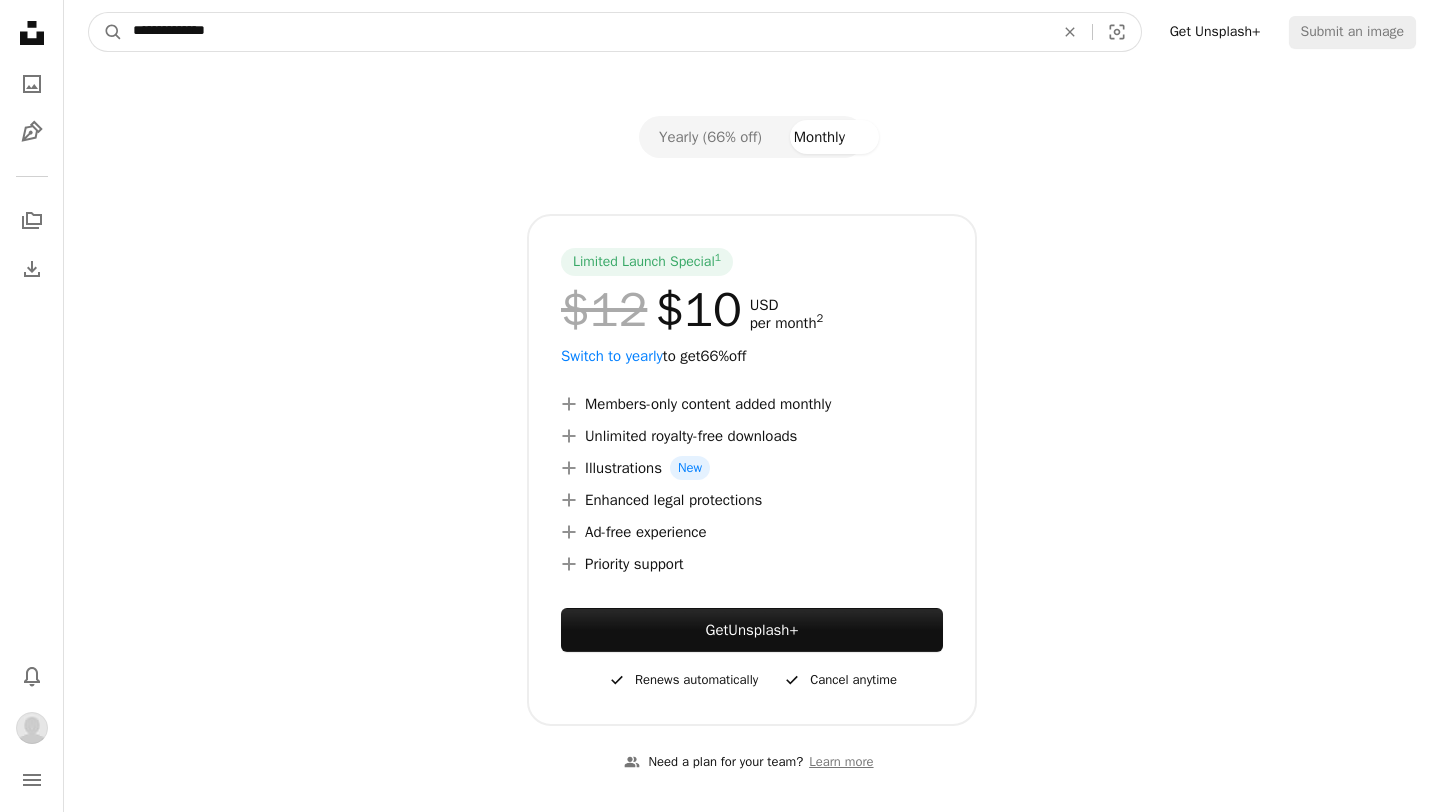 type on "**********" 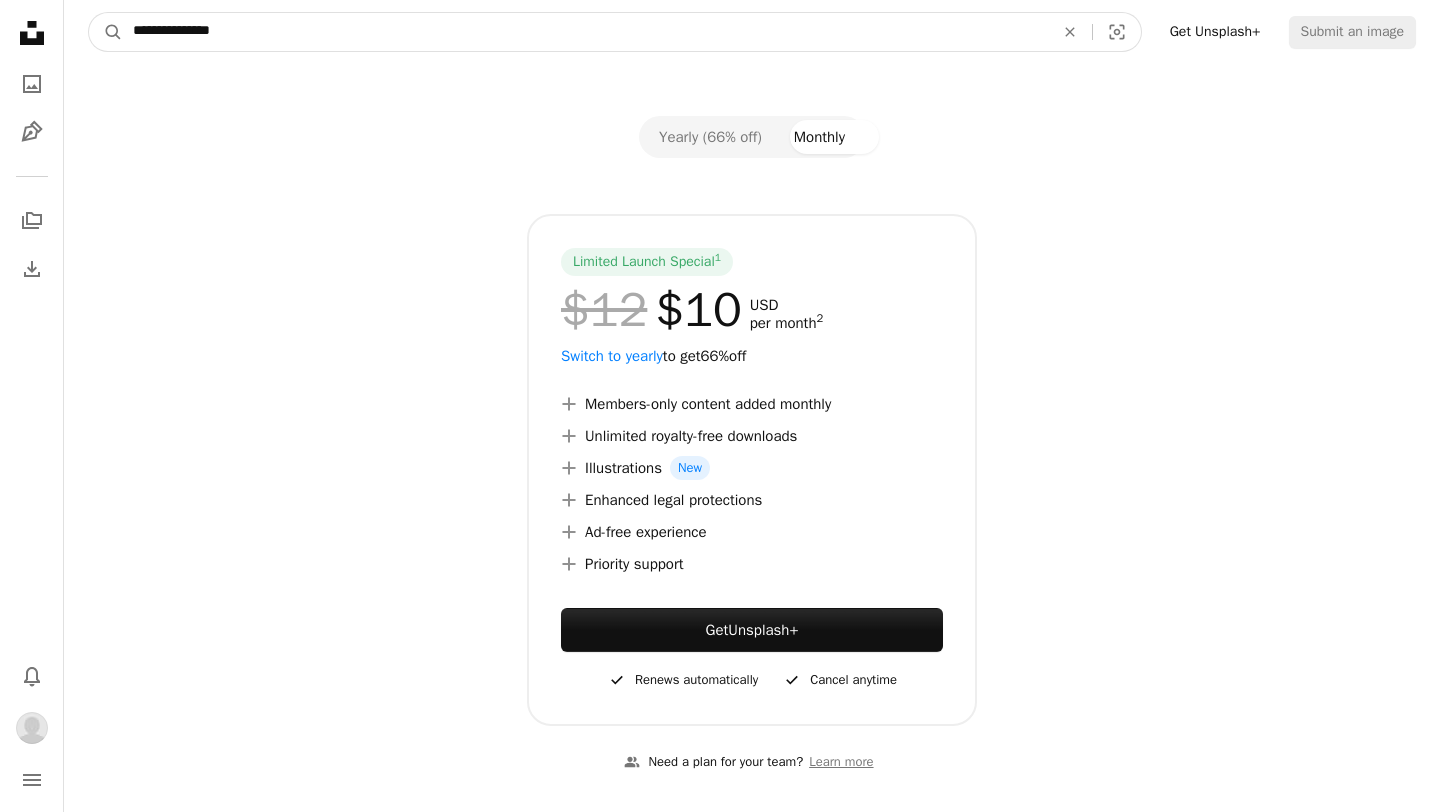 click on "A magnifying glass" at bounding box center [106, 32] 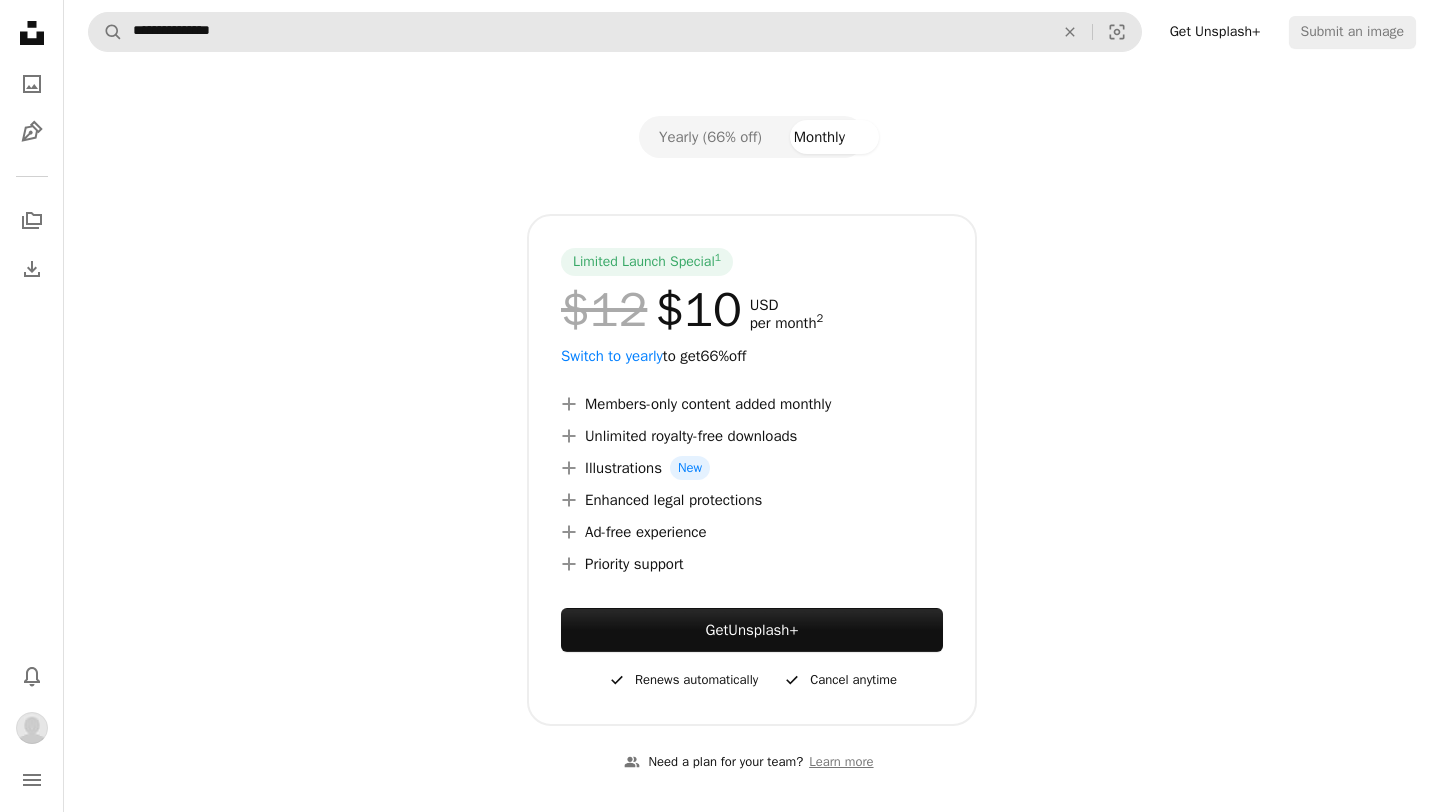 scroll, scrollTop: 0, scrollLeft: 0, axis: both 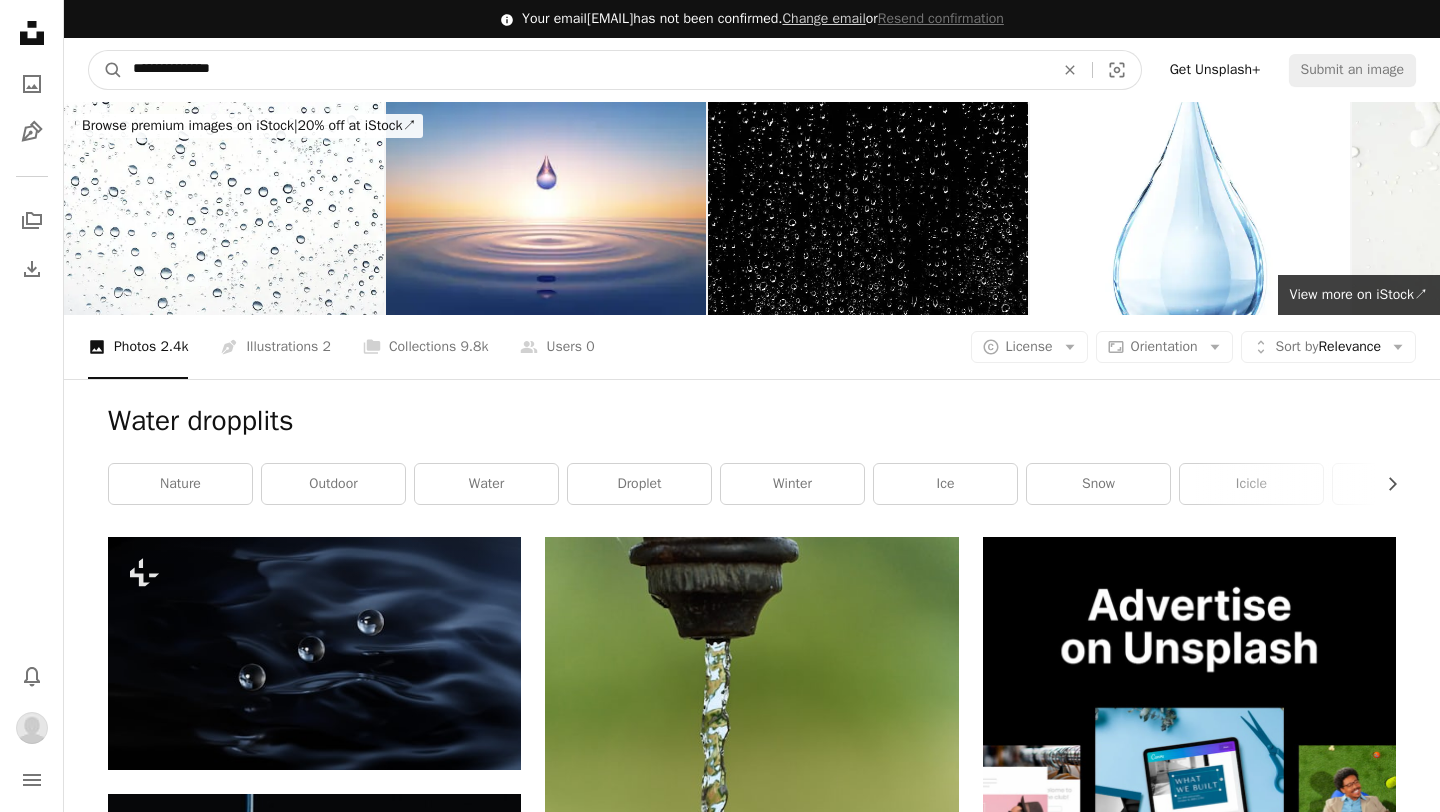 click on "**********" at bounding box center [585, 70] 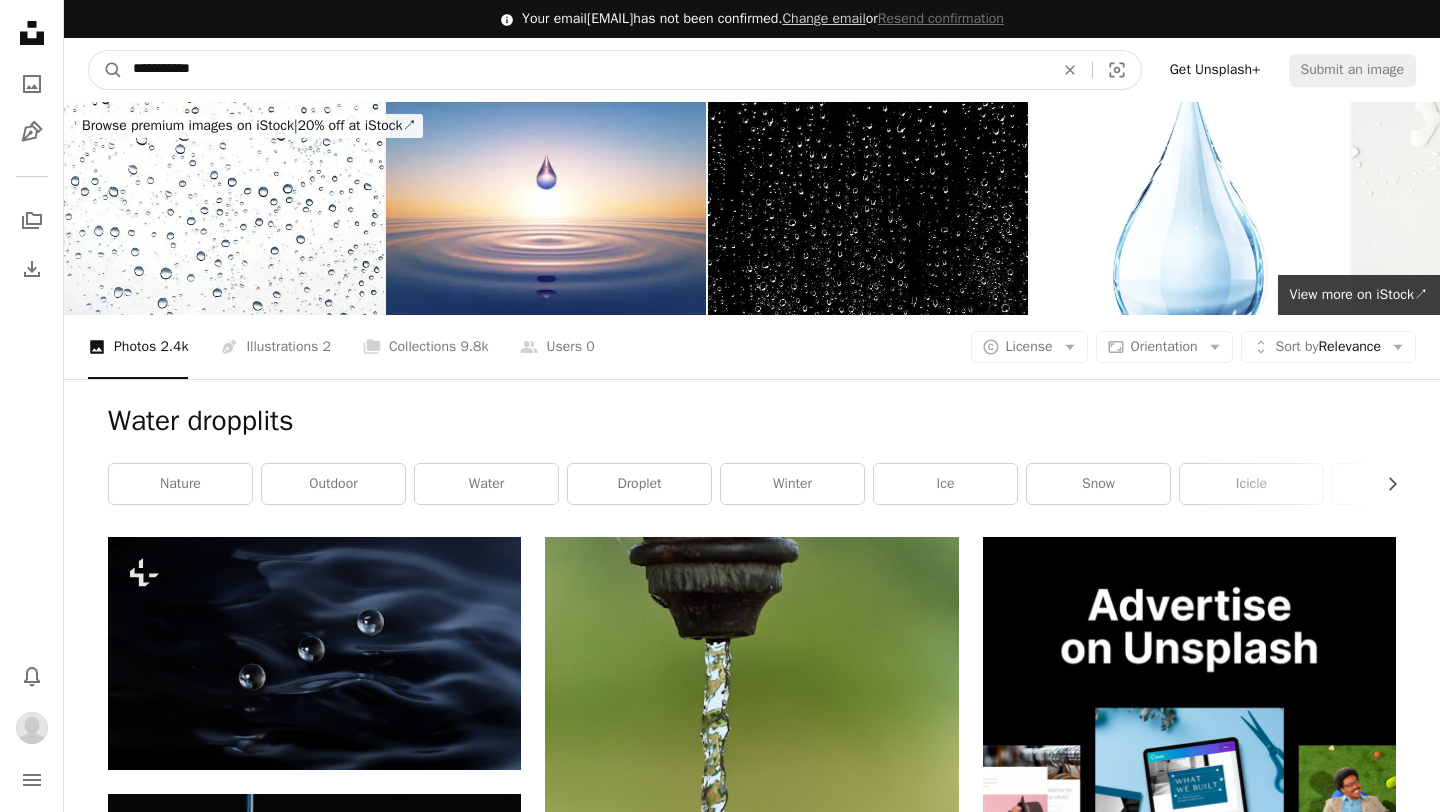 type on "**********" 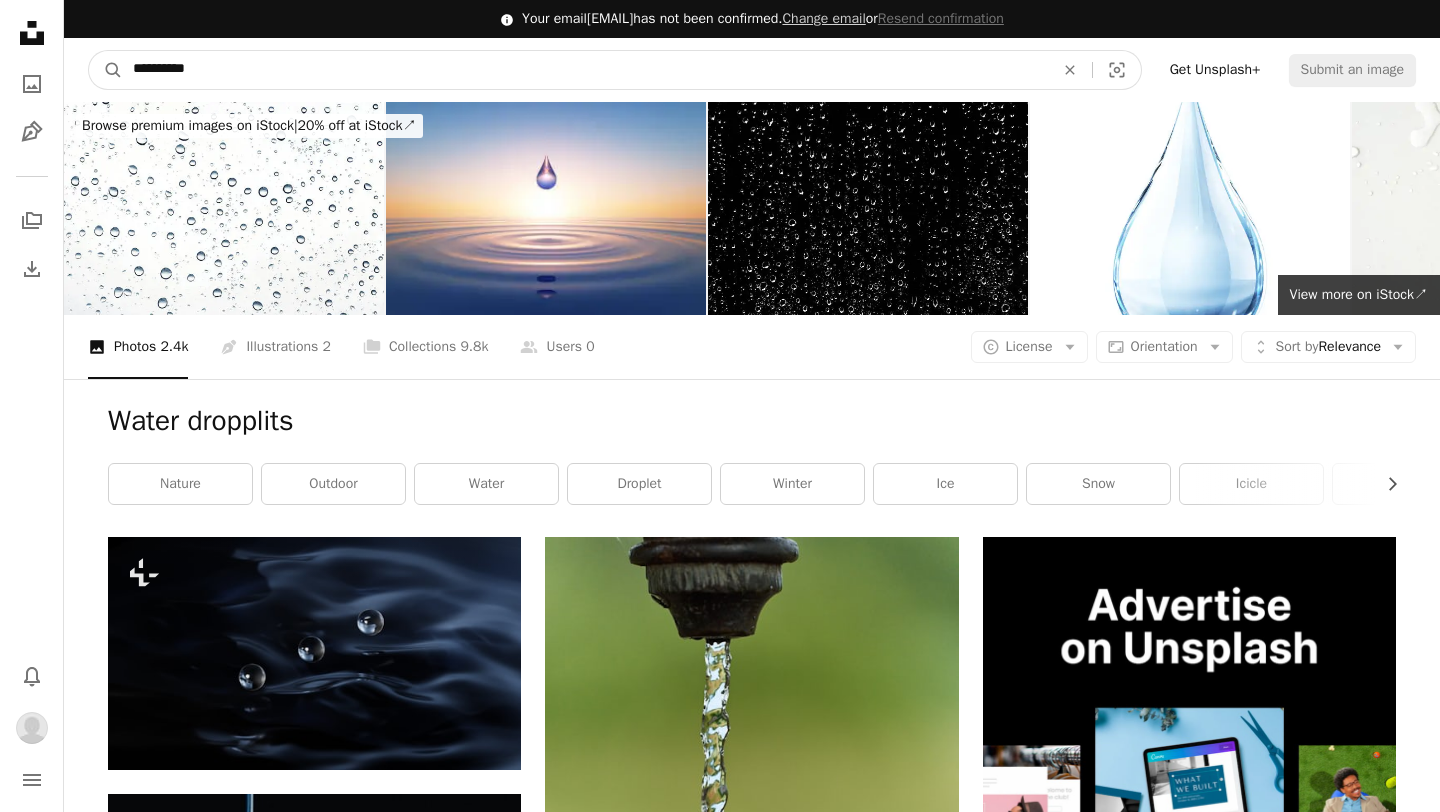 click on "A magnifying glass" at bounding box center [106, 70] 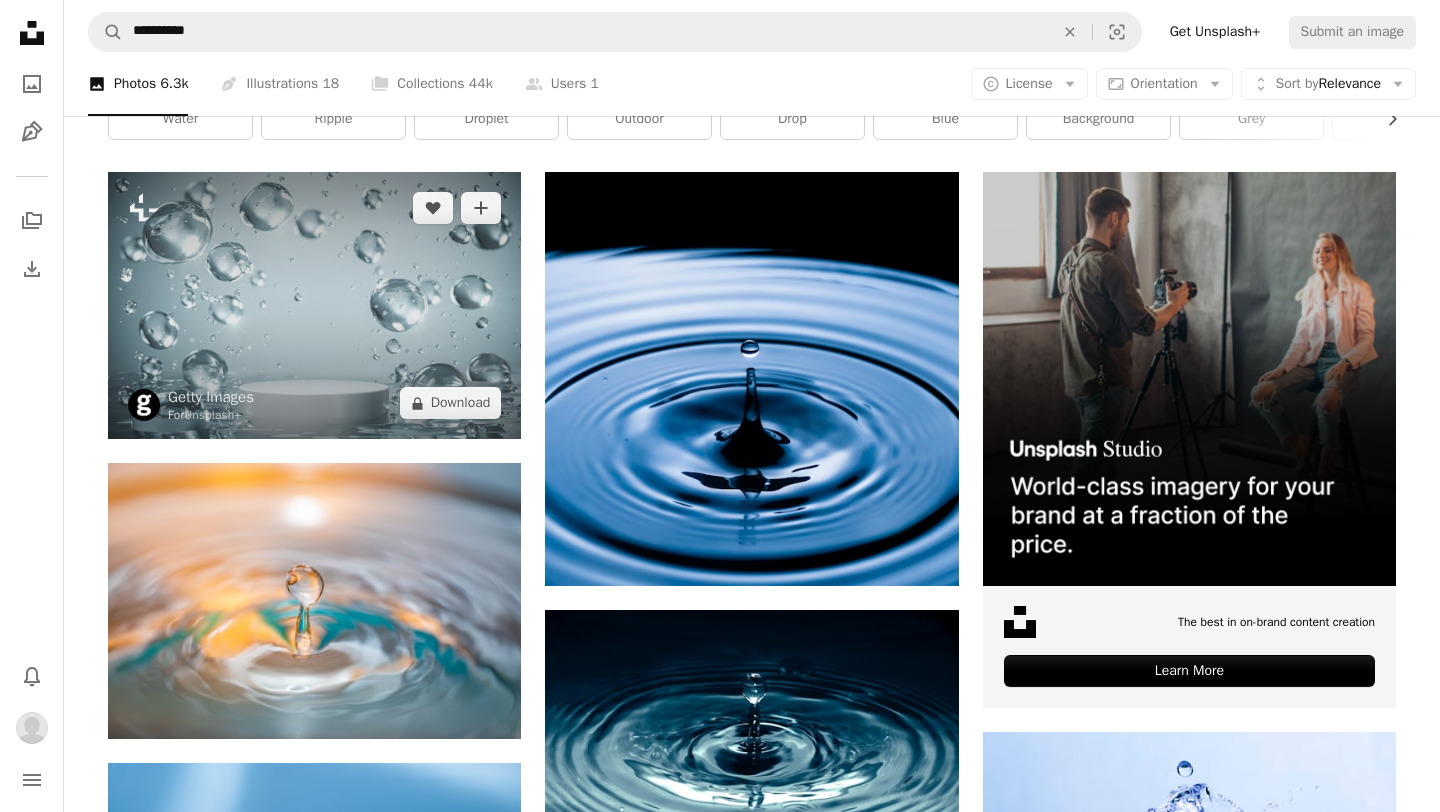 scroll, scrollTop: 368, scrollLeft: 0, axis: vertical 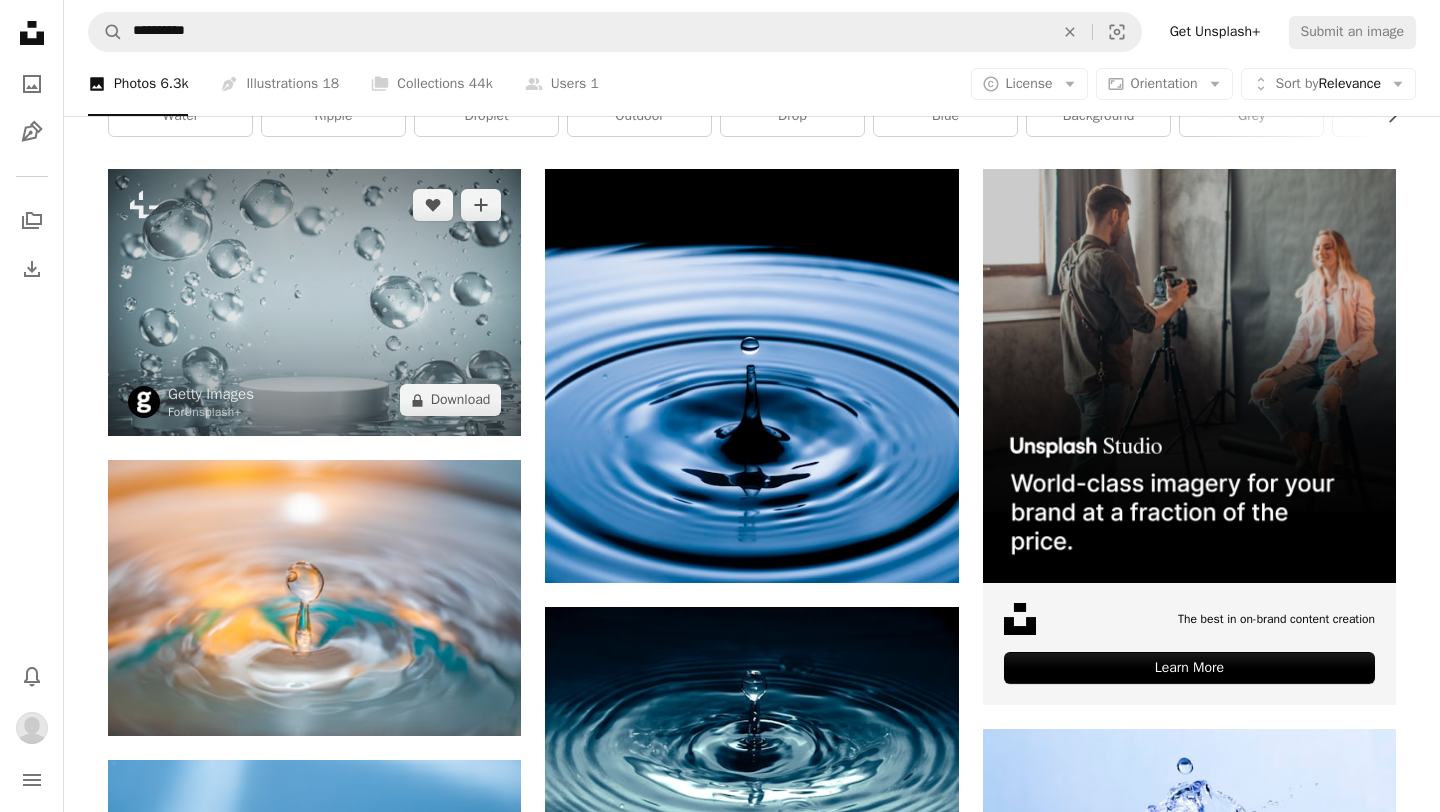 click at bounding box center [314, 302] 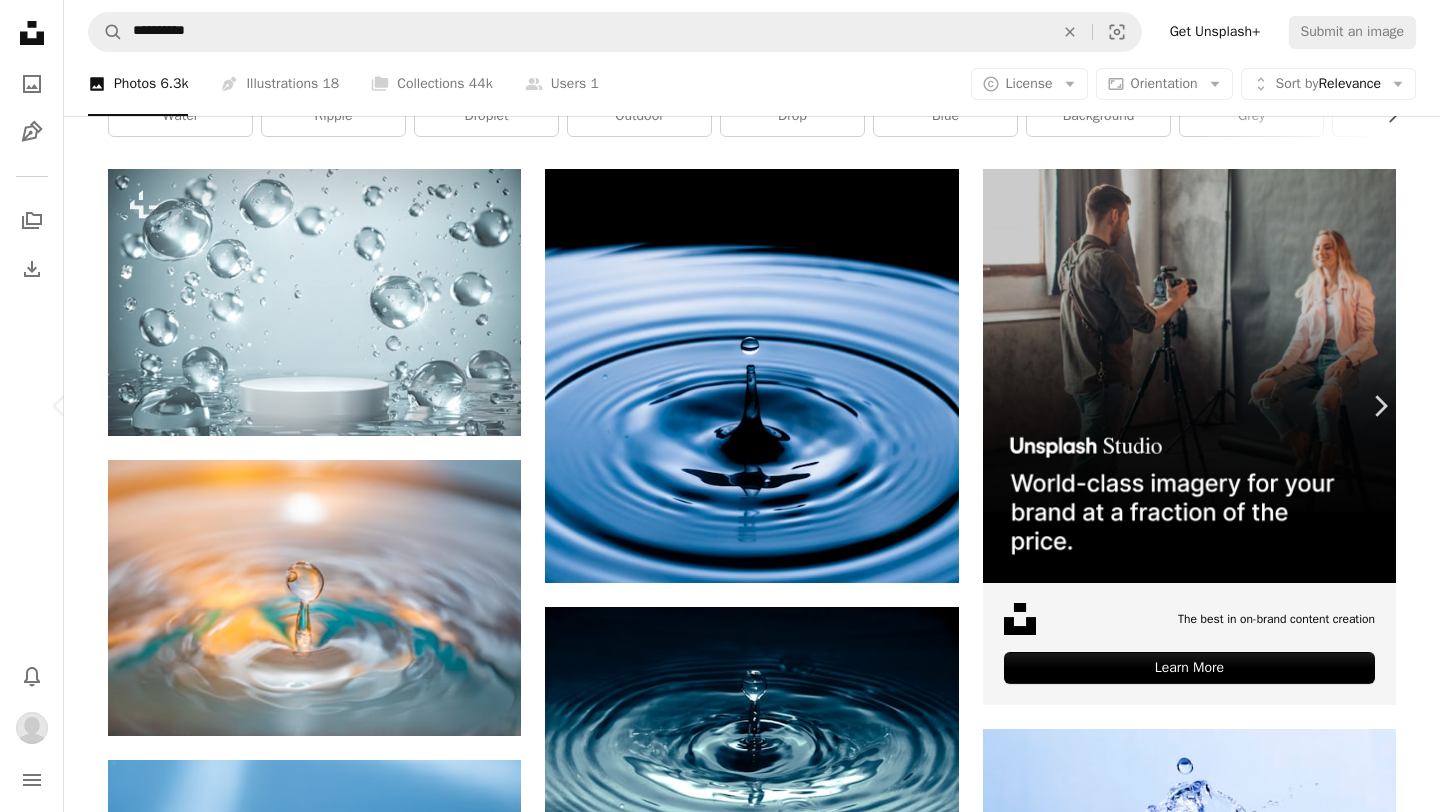 scroll, scrollTop: 0, scrollLeft: 0, axis: both 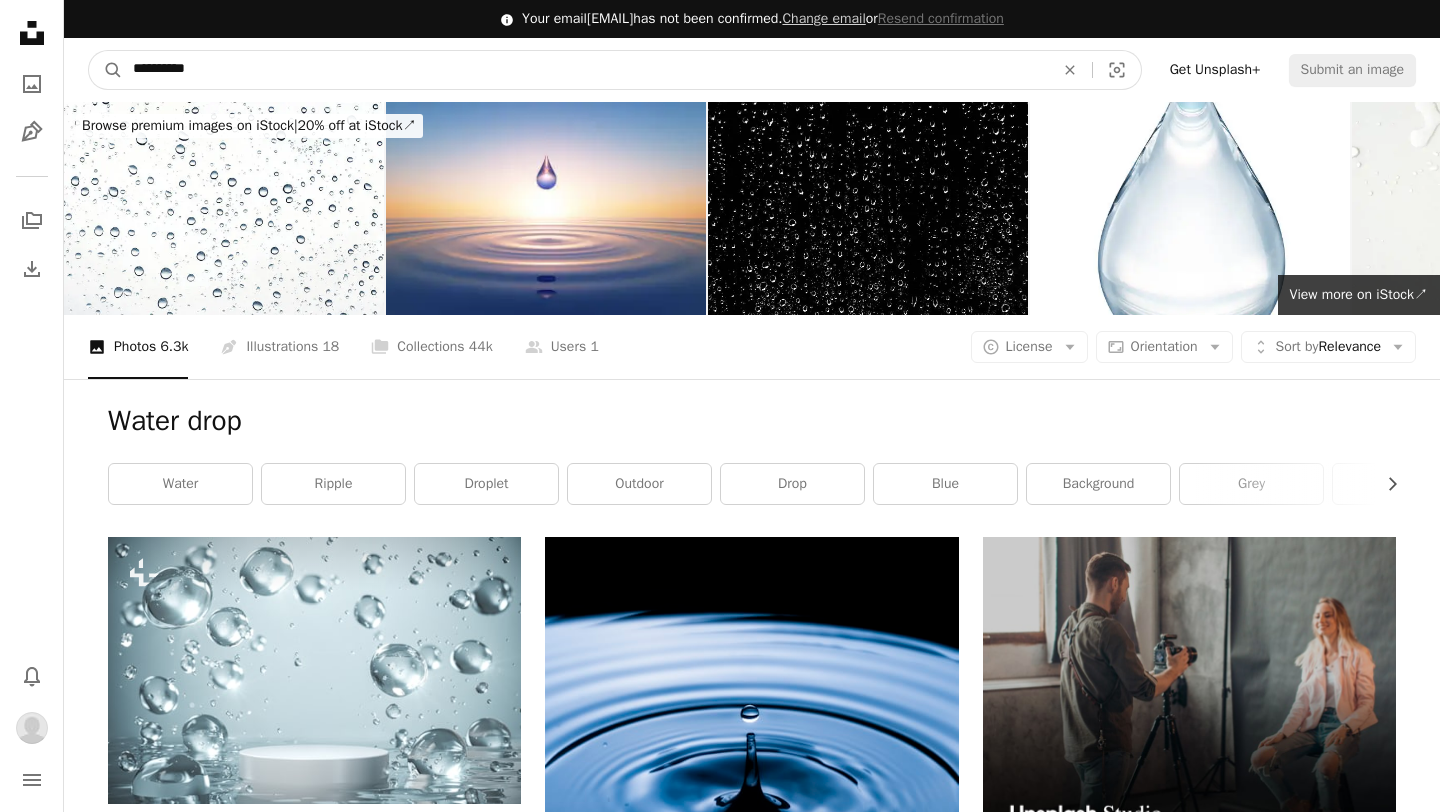 click on "**********" at bounding box center (585, 70) 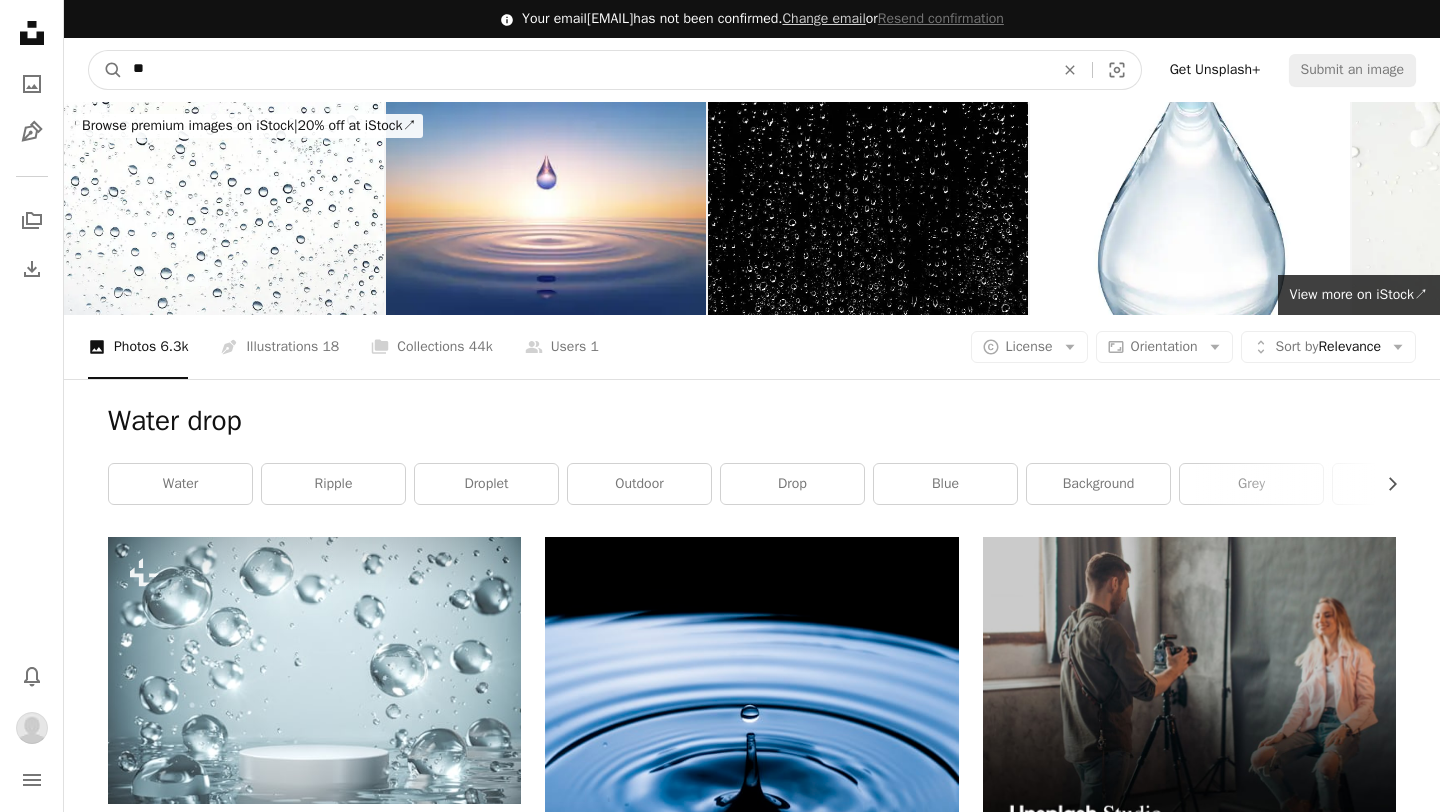 type on "*" 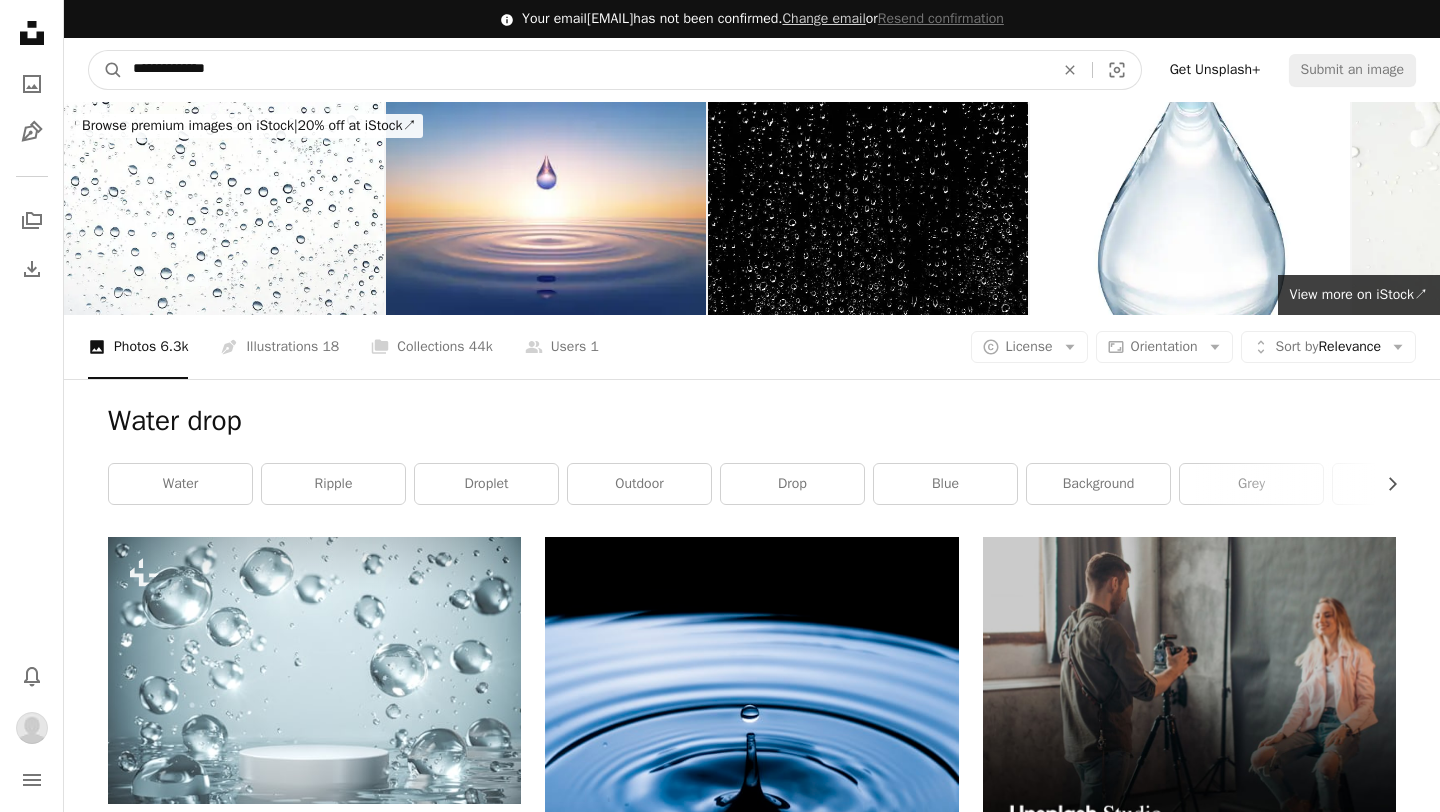 type on "**********" 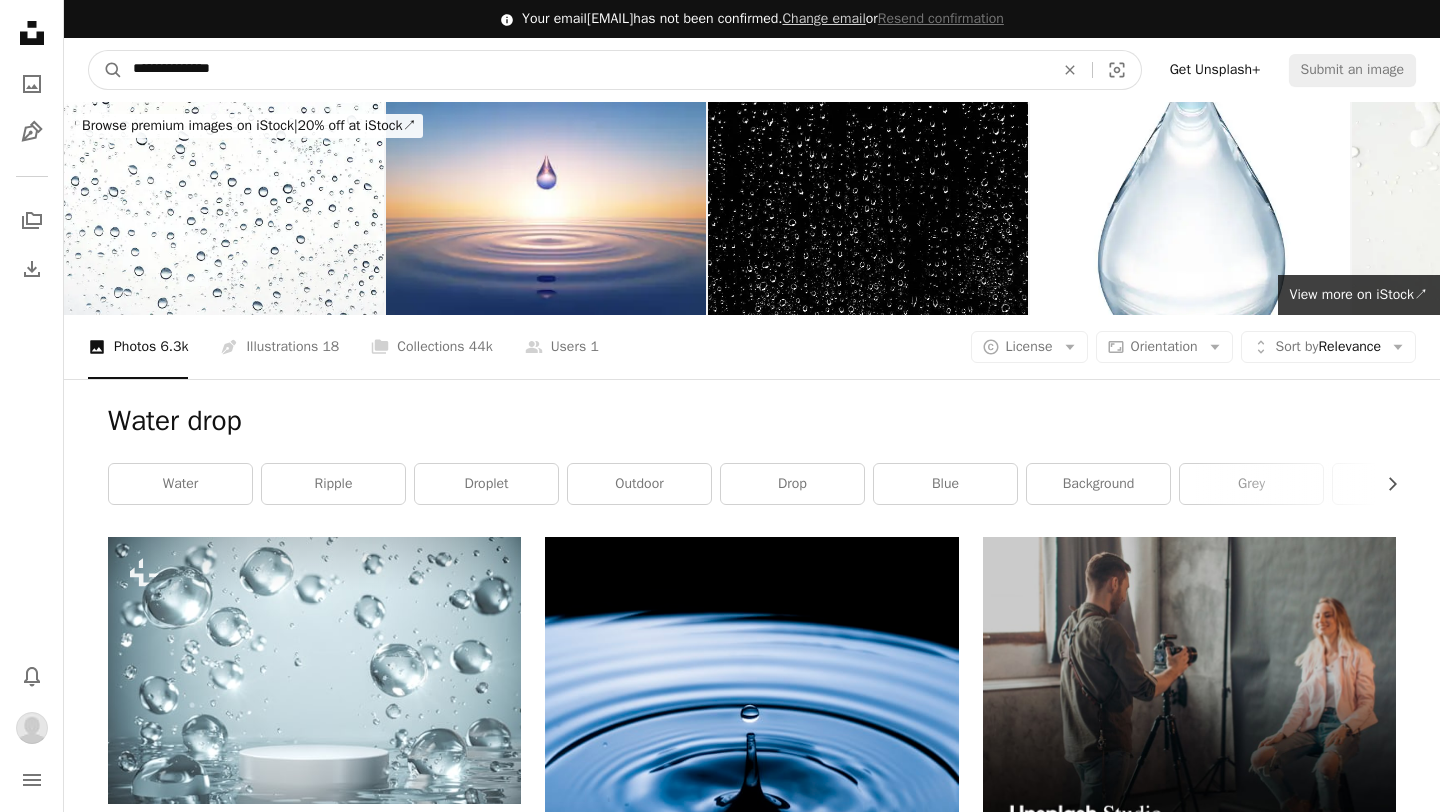 click on "A magnifying glass" at bounding box center [106, 70] 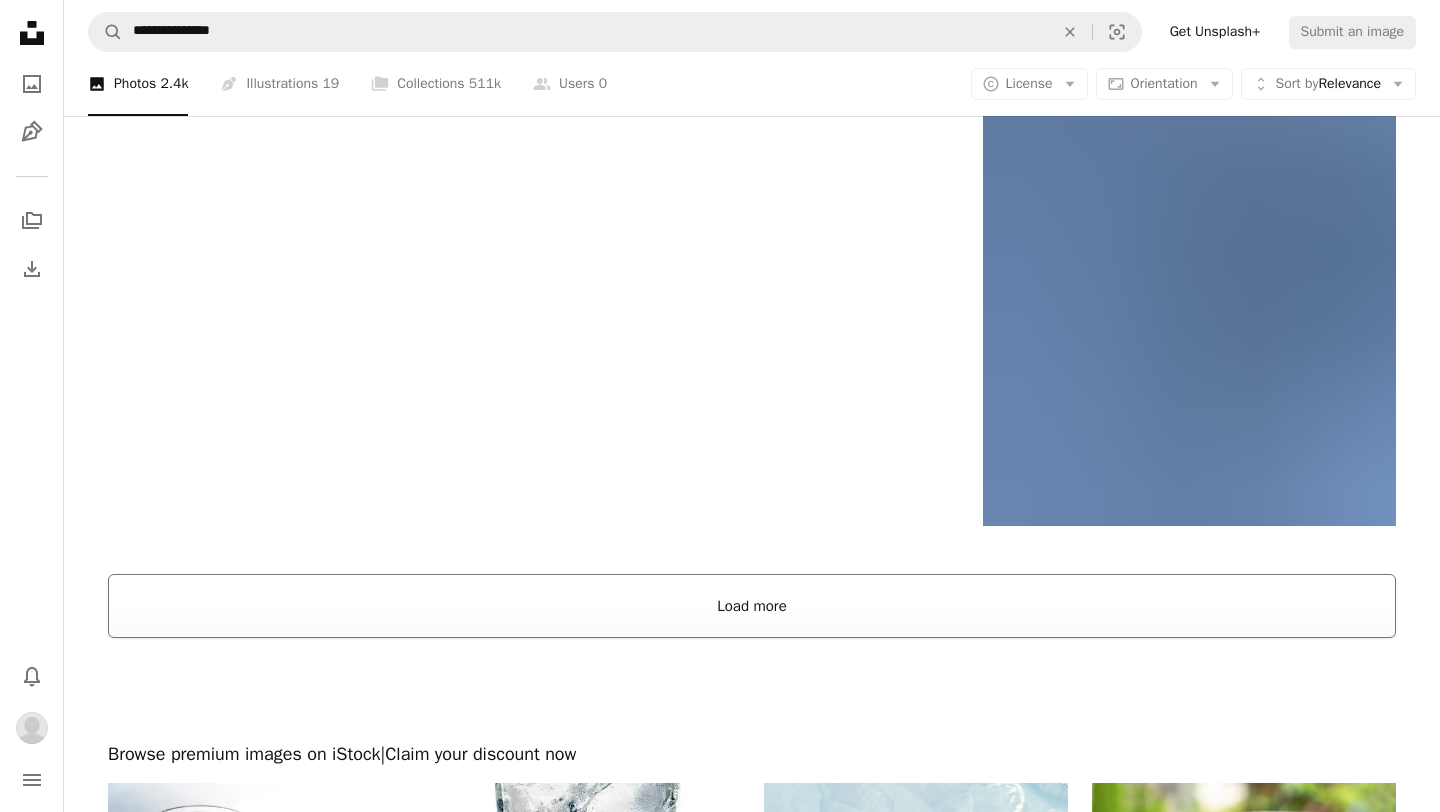 scroll, scrollTop: 3387, scrollLeft: 0, axis: vertical 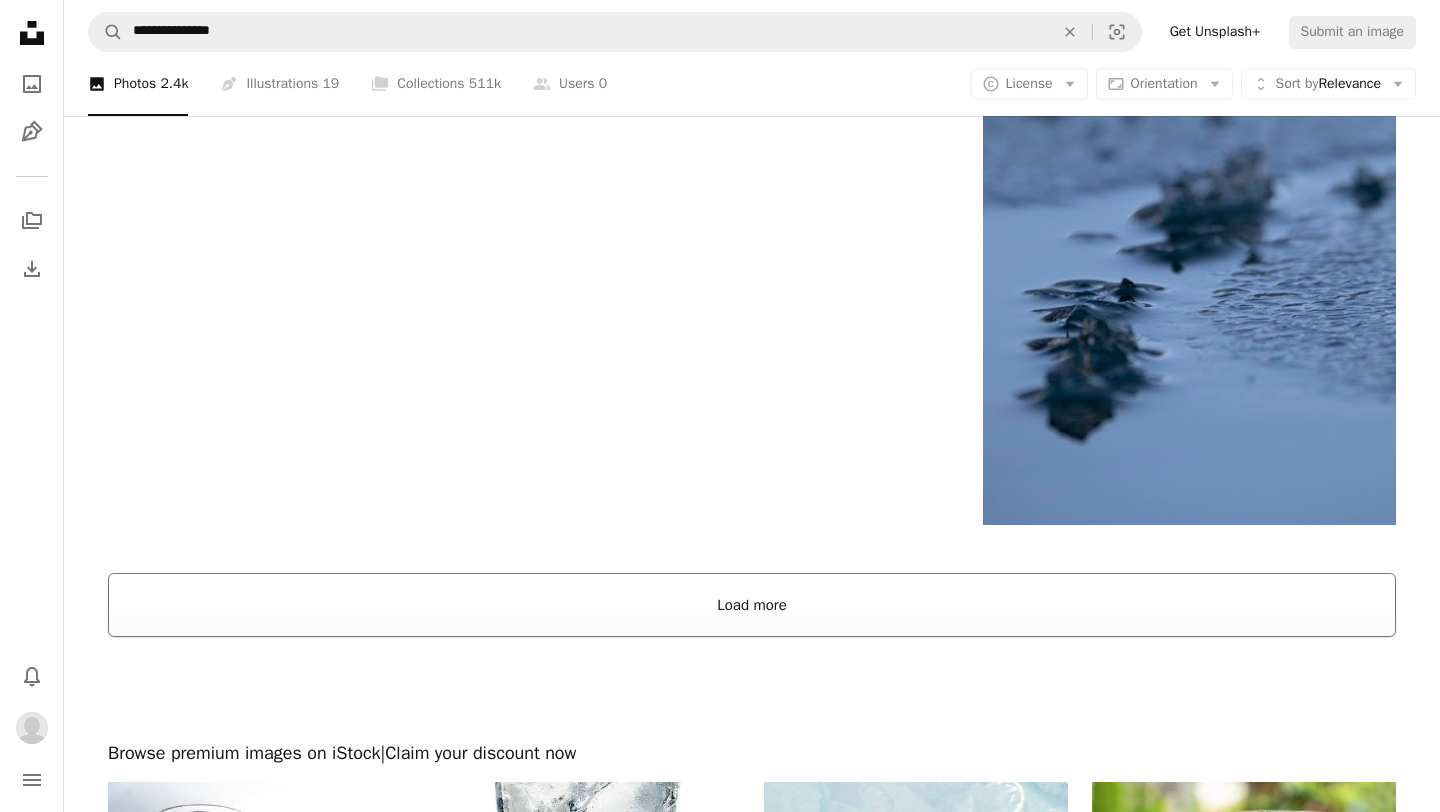click on "Load more" at bounding box center [752, 605] 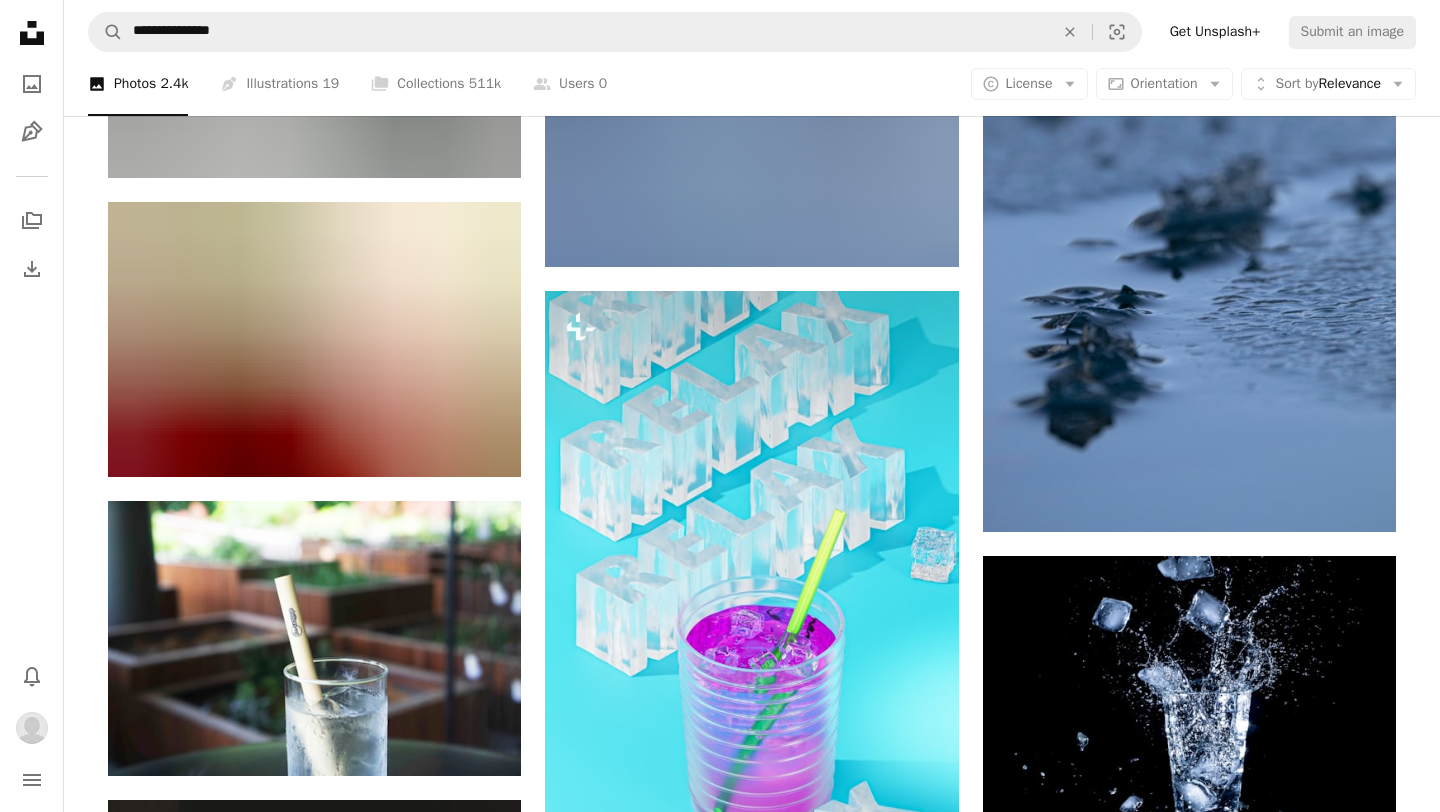 scroll, scrollTop: 2903, scrollLeft: 0, axis: vertical 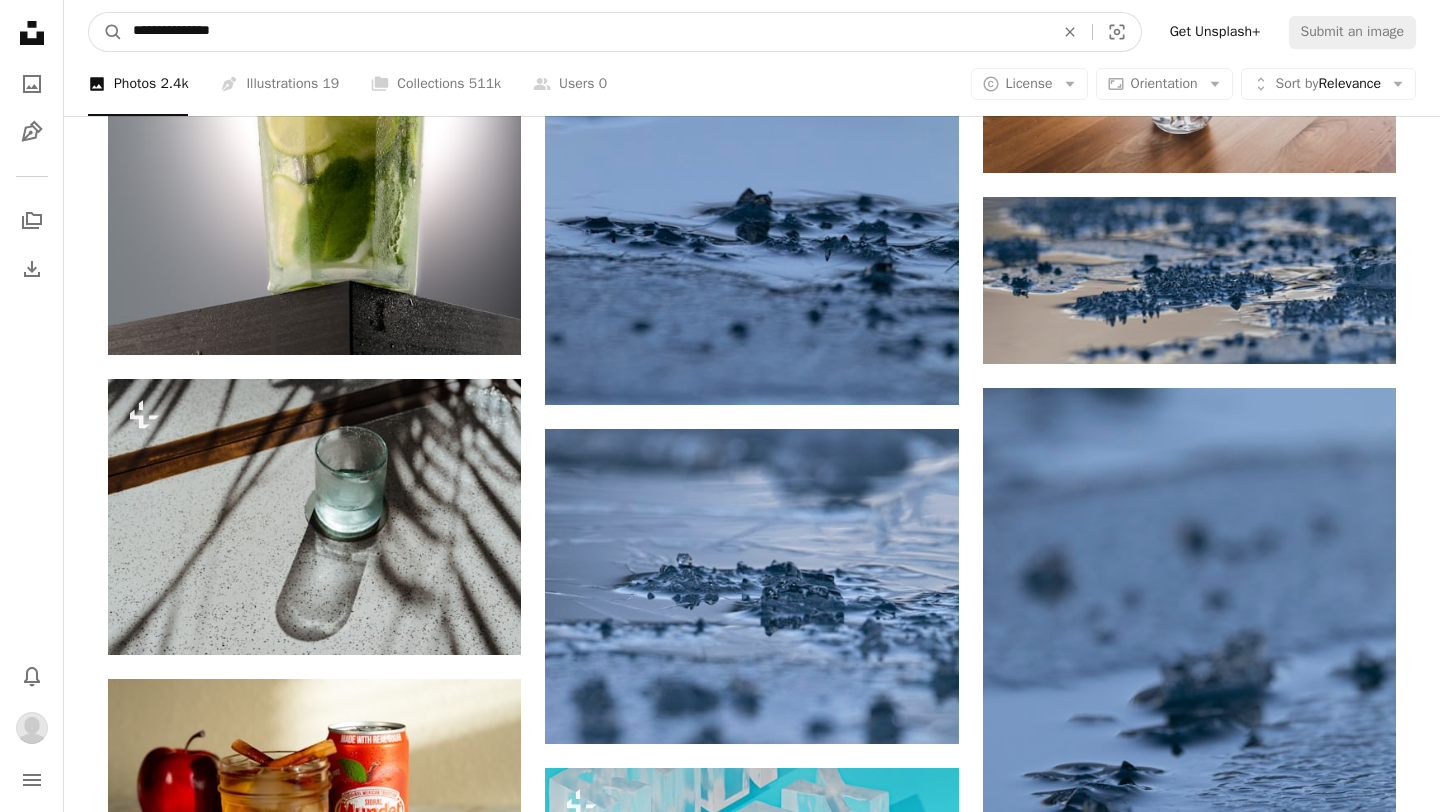 drag, startPoint x: 251, startPoint y: 36, endPoint x: 123, endPoint y: 20, distance: 128.99612 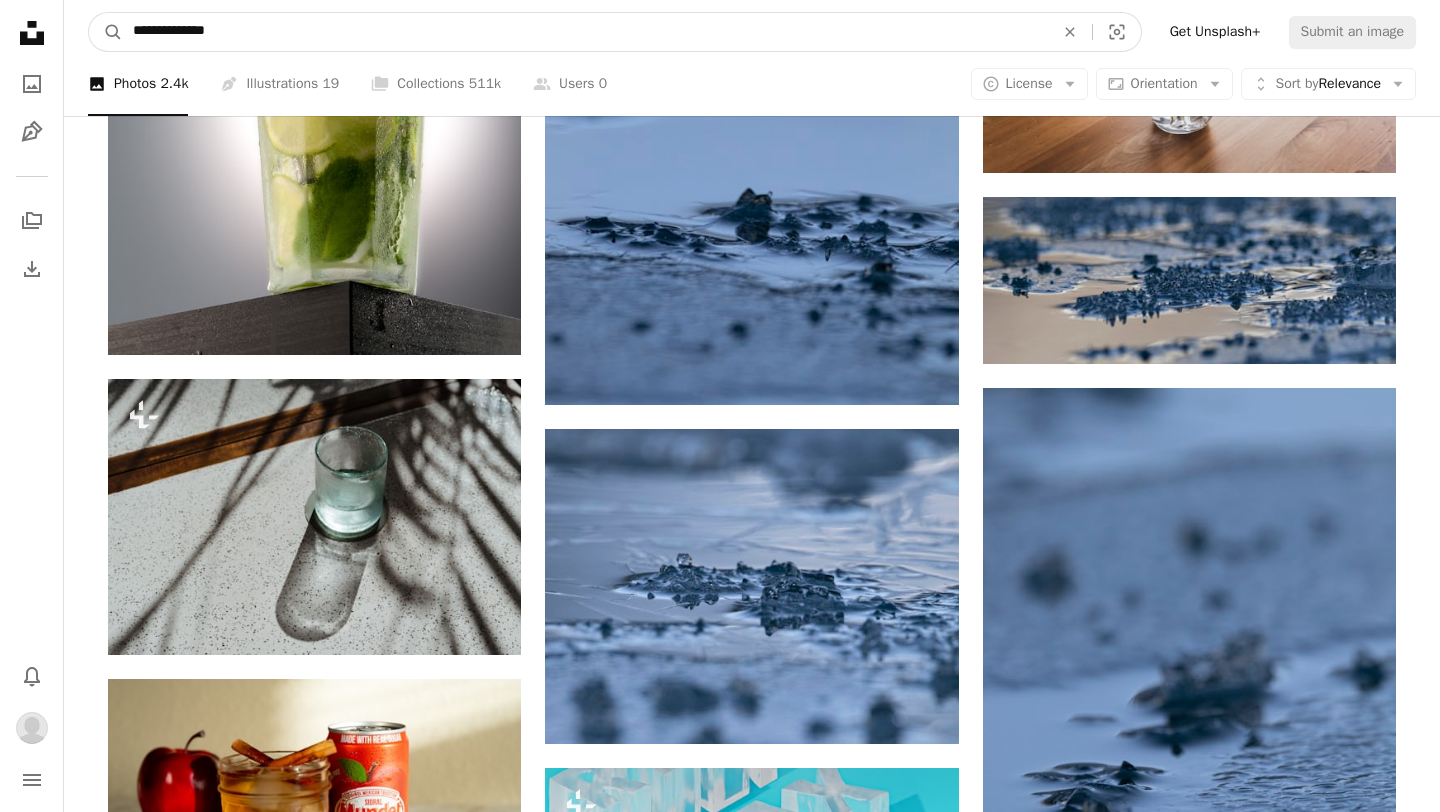 type on "**********" 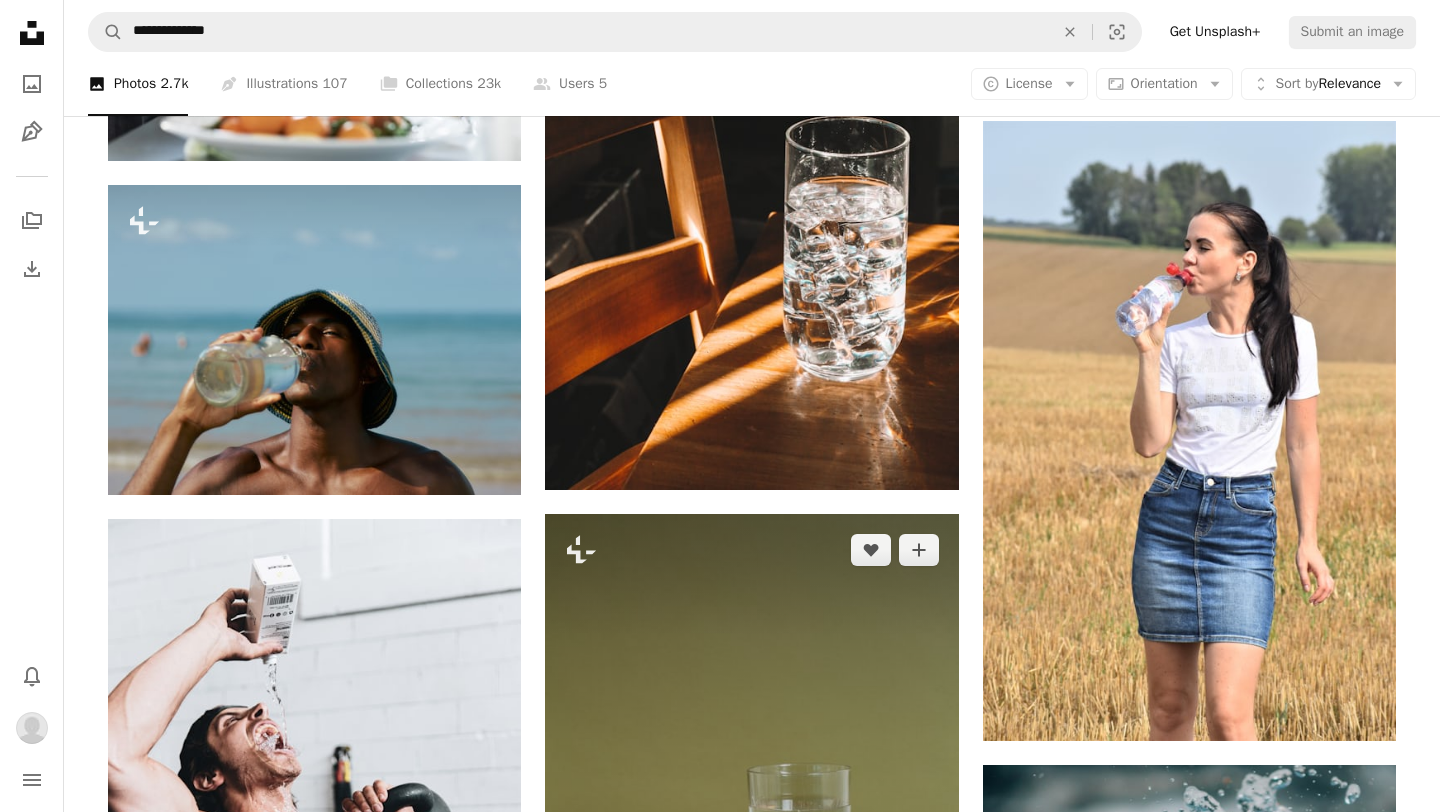 scroll, scrollTop: 5565, scrollLeft: 0, axis: vertical 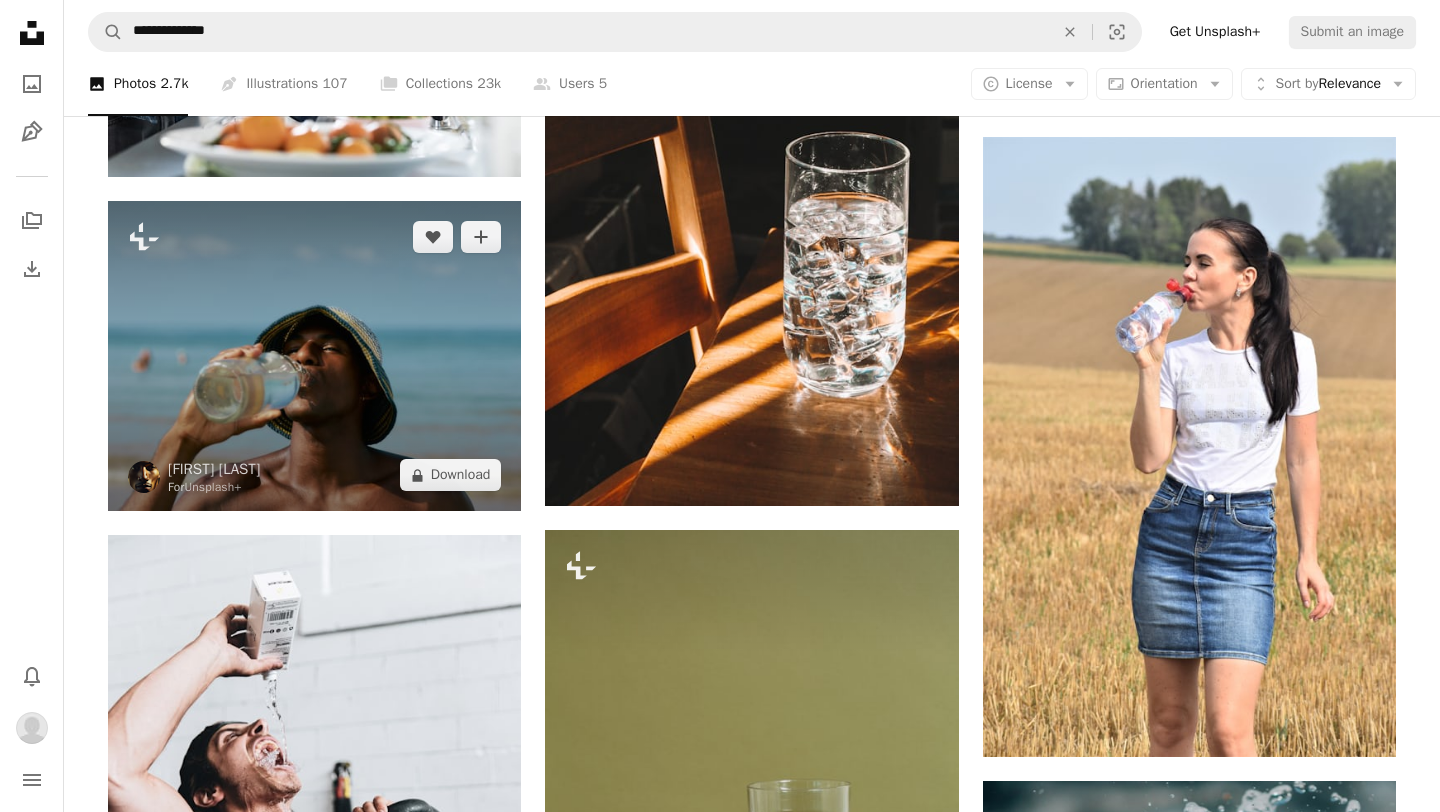 click at bounding box center (314, 356) 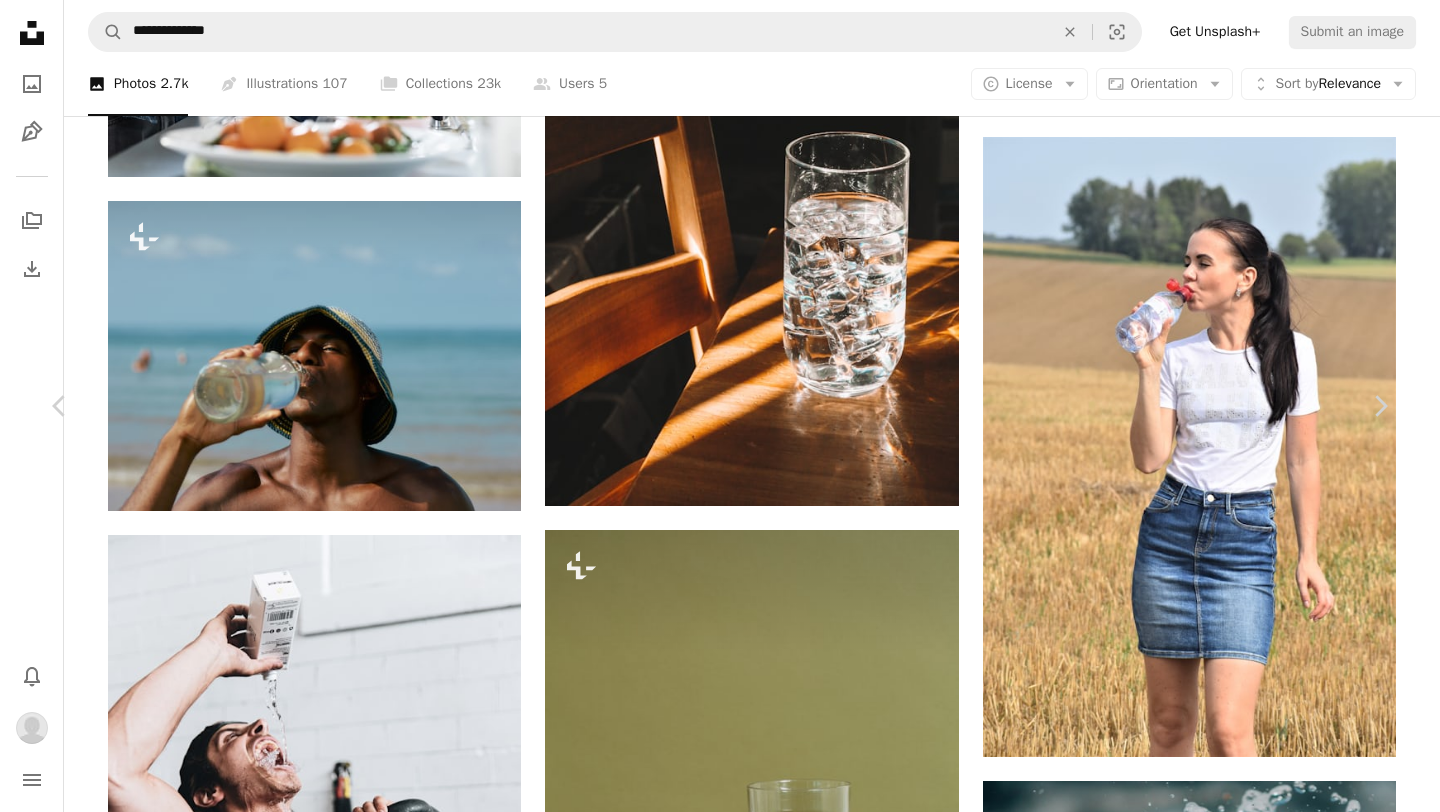 click on "An X shape Chevron left Chevron right [NAME] For  Unsplash+ A heart A plus sign A lock Download Zoom in A forward-right arrow Share More Actions Calendar outlined Published on  August 21, 2023 Camera Phase One, IQ3 50MP Safety Licensed under the  Unsplash+ License beach black man sea summer sun happy smile male glass vacation shirt bottle ocean background drinking enjoying hydrating From this series Chevron right Plus sign for Unsplash+ Plus sign for Unsplash+ Plus sign for Unsplash+ Plus sign for Unsplash+ Plus sign for Unsplash+ Plus sign for Unsplash+ Plus sign for Unsplash+ Plus sign for Unsplash+ Plus sign for Unsplash+ Plus sign for Unsplash+ Related images Plus sign for Unsplash+ A heart A plus sign [NAME] For  Unsplash+ A lock Download Plus sign for Unsplash+ A heart A plus sign Getty Images For  Unsplash+ A lock Download Plus sign for Unsplash+ A heart A plus sign Curated Lifestyle For  Unsplash+ A lock Download Plus sign for Unsplash+ A heart For" at bounding box center [720, 4990] 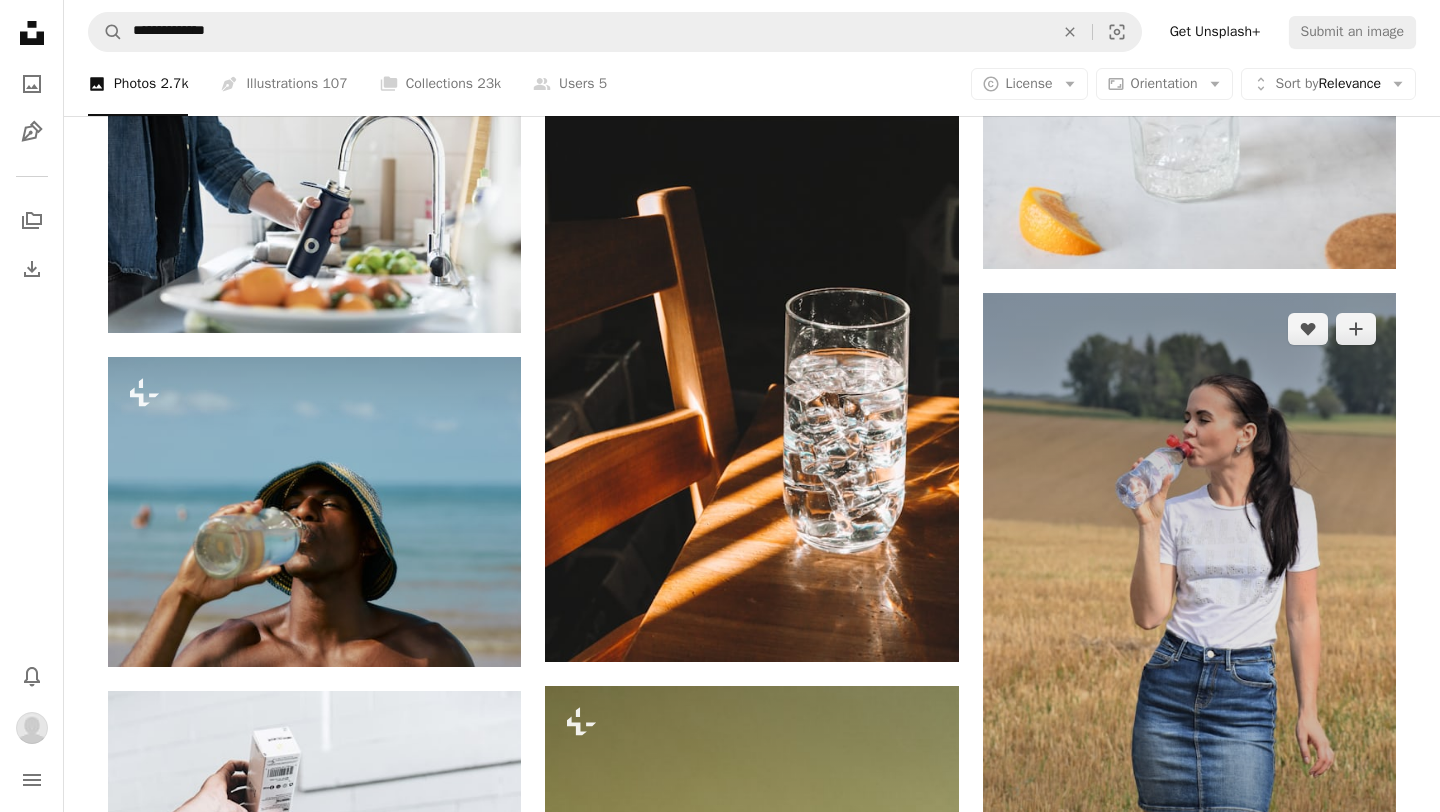 scroll, scrollTop: 5410, scrollLeft: 0, axis: vertical 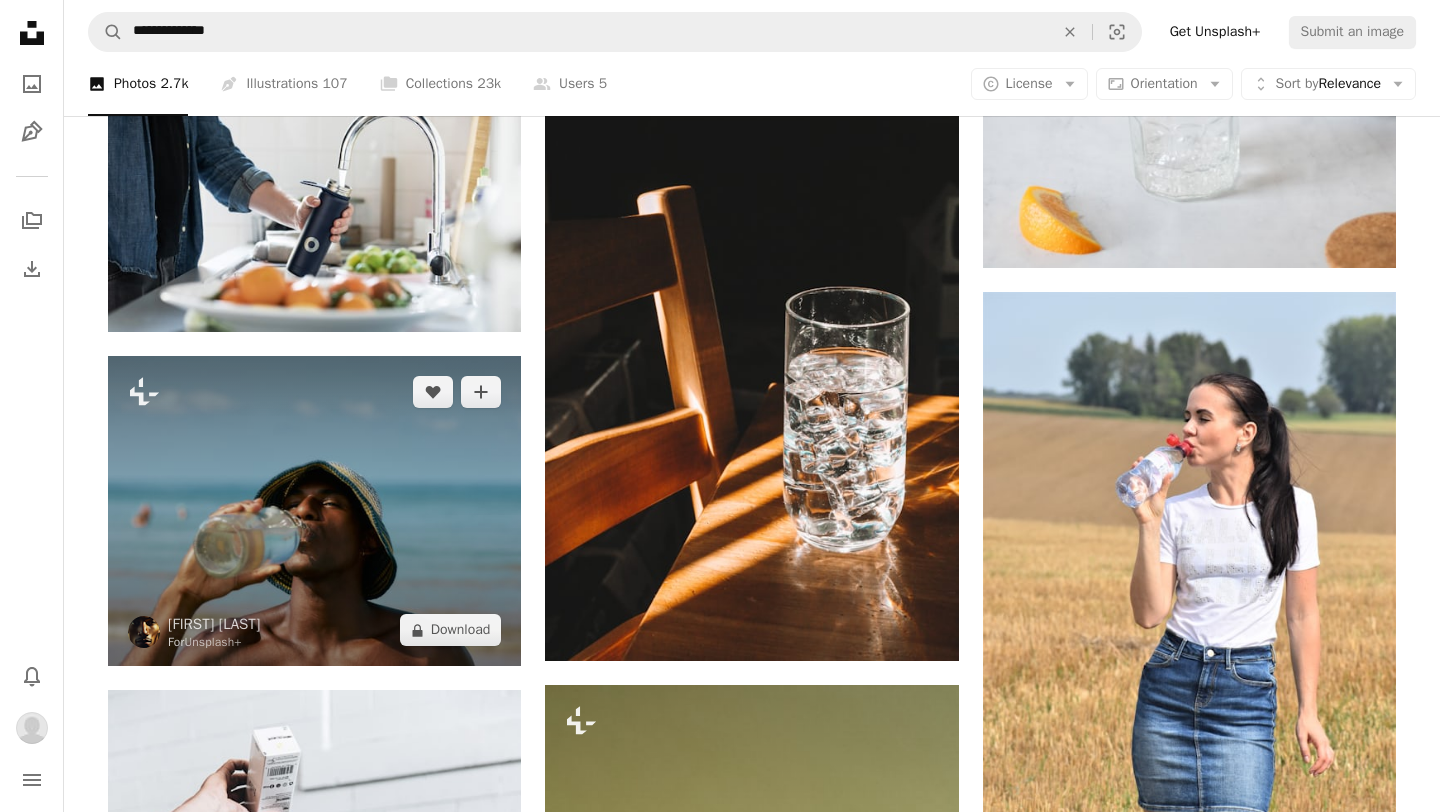 click at bounding box center (314, 511) 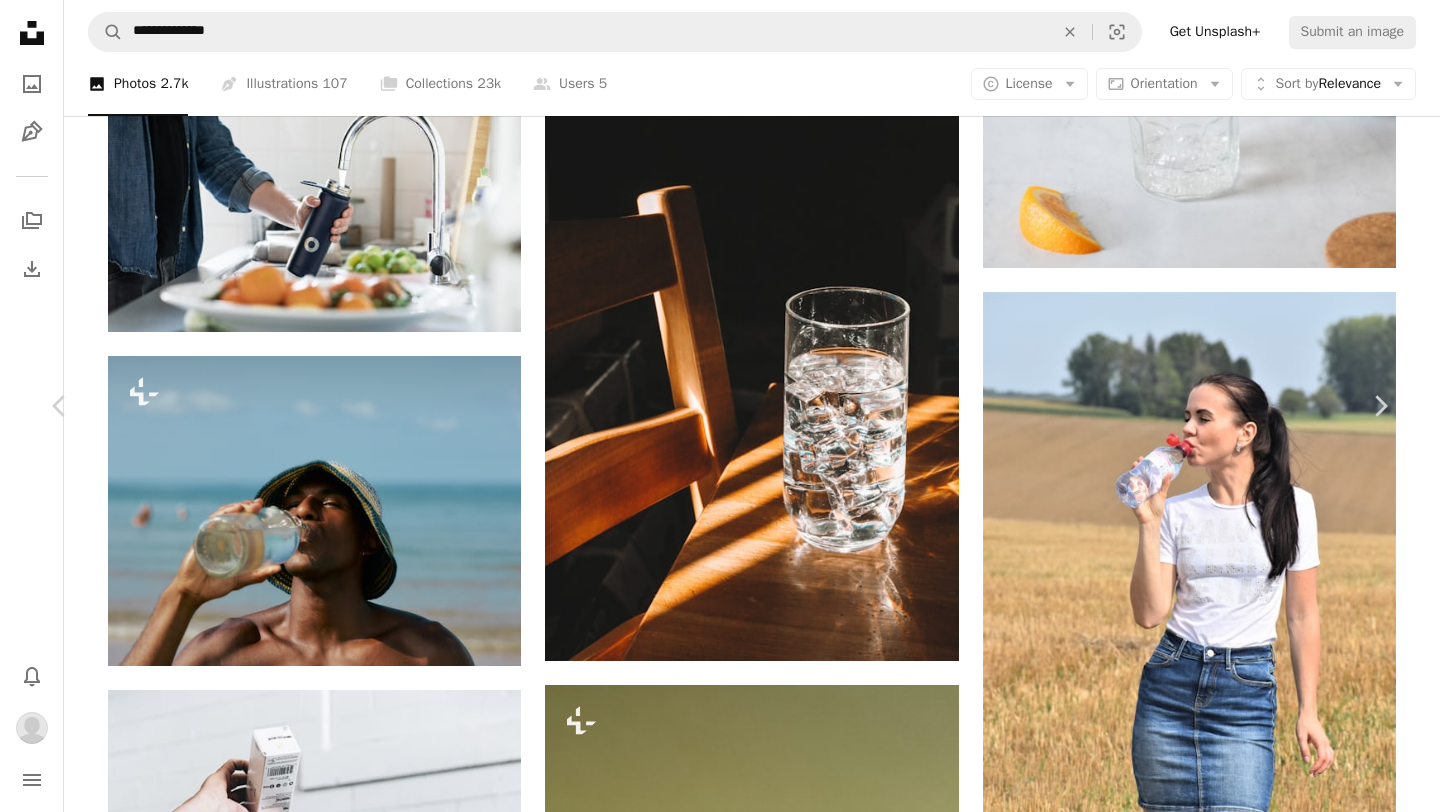 scroll, scrollTop: 33, scrollLeft: 0, axis: vertical 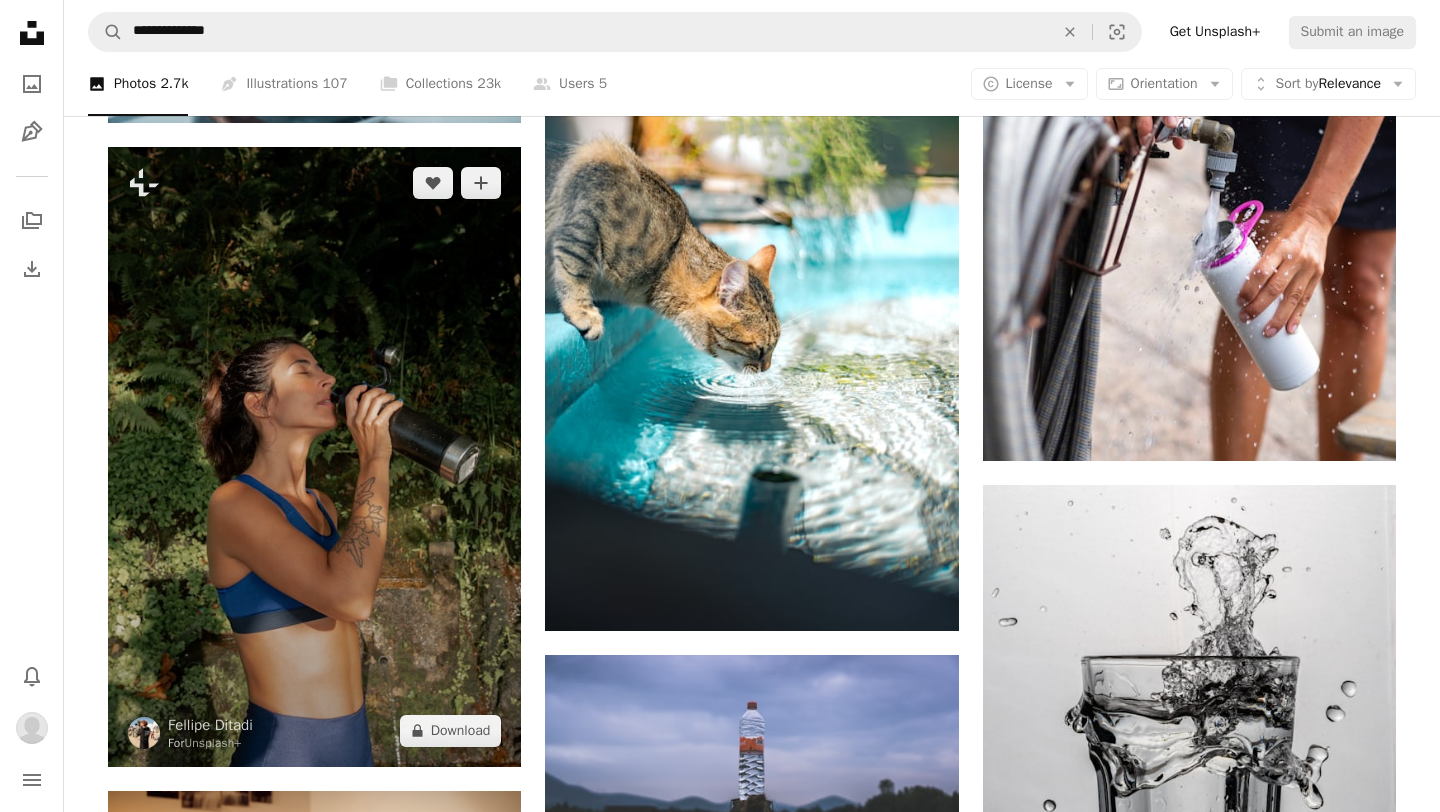 click at bounding box center [314, 457] 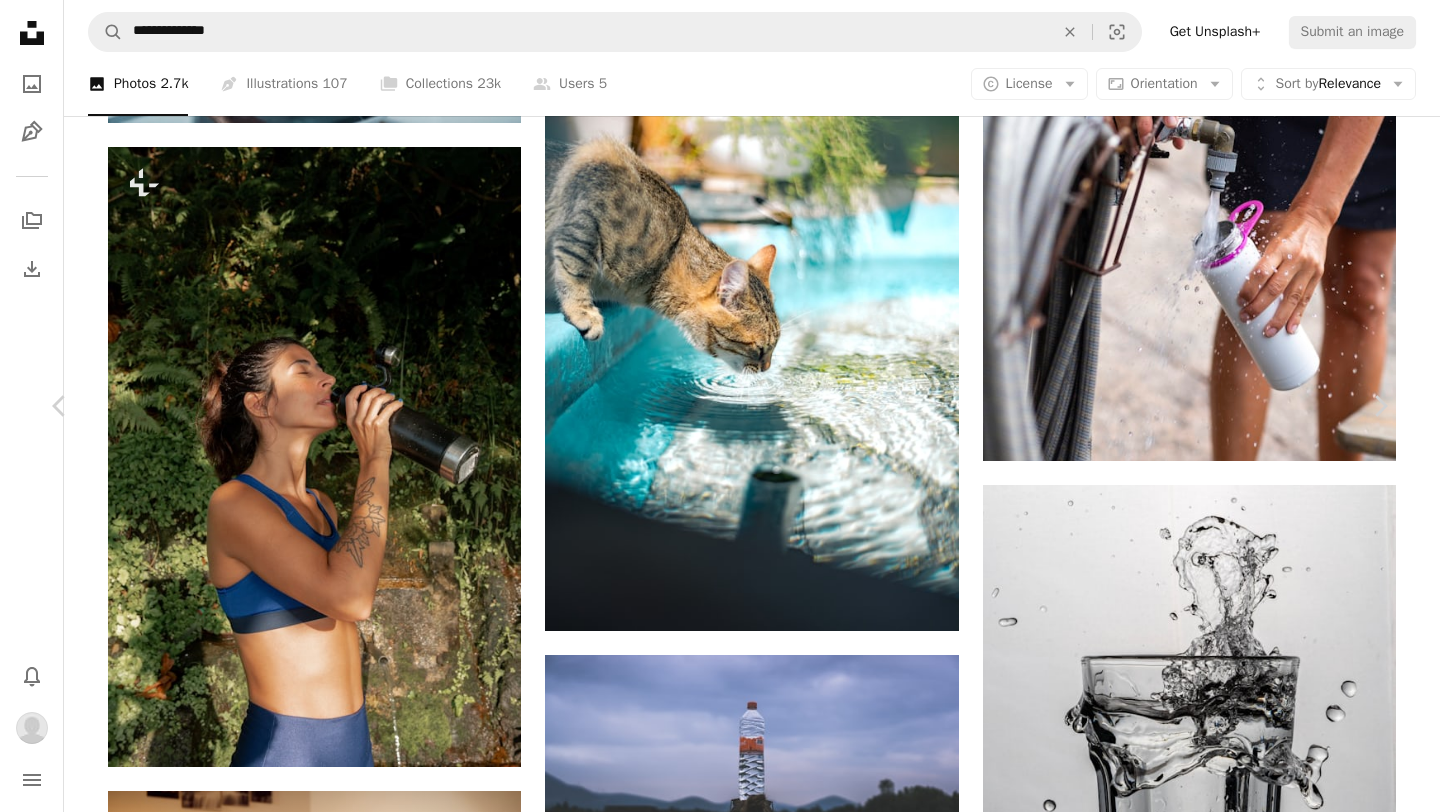scroll, scrollTop: 625, scrollLeft: 0, axis: vertical 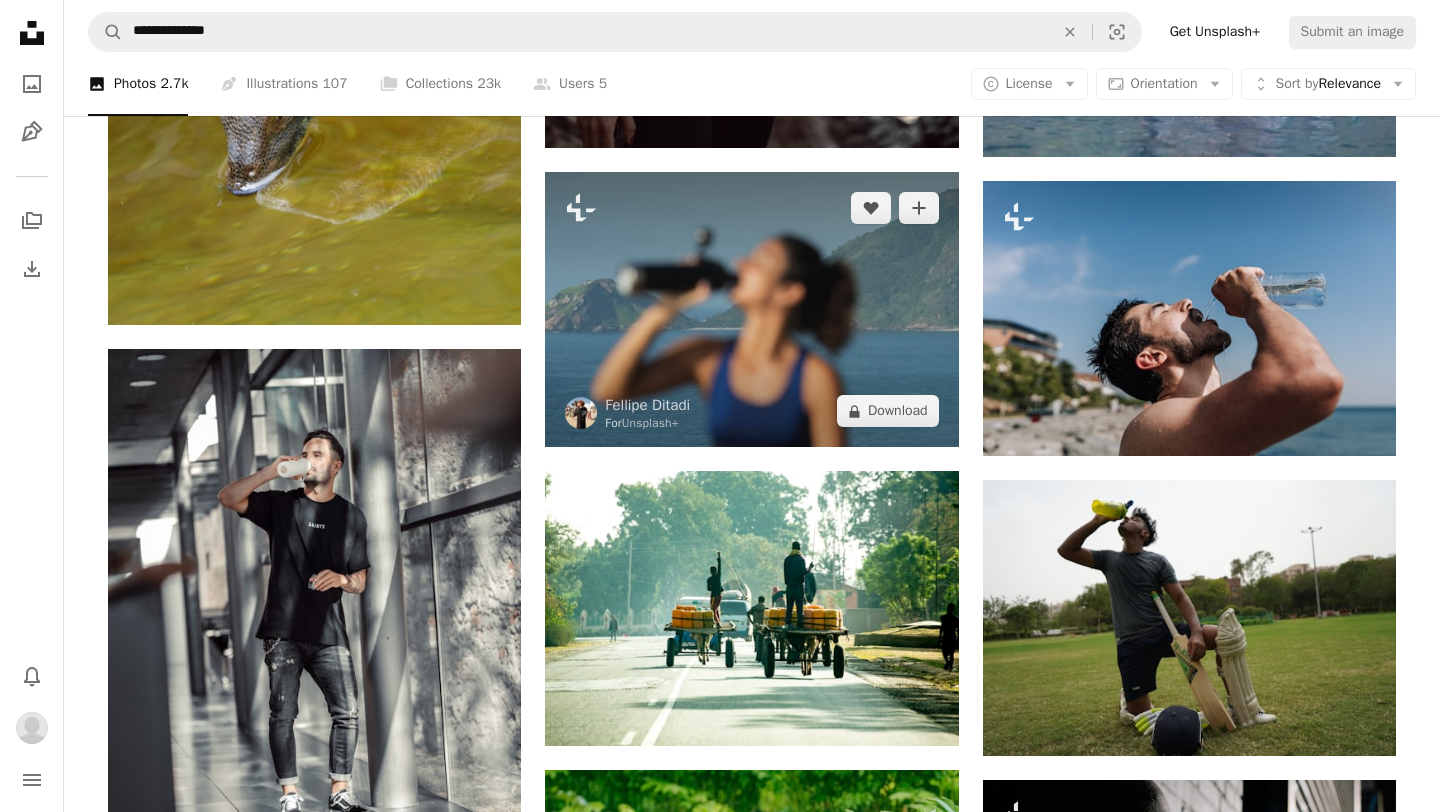 click at bounding box center (751, 309) 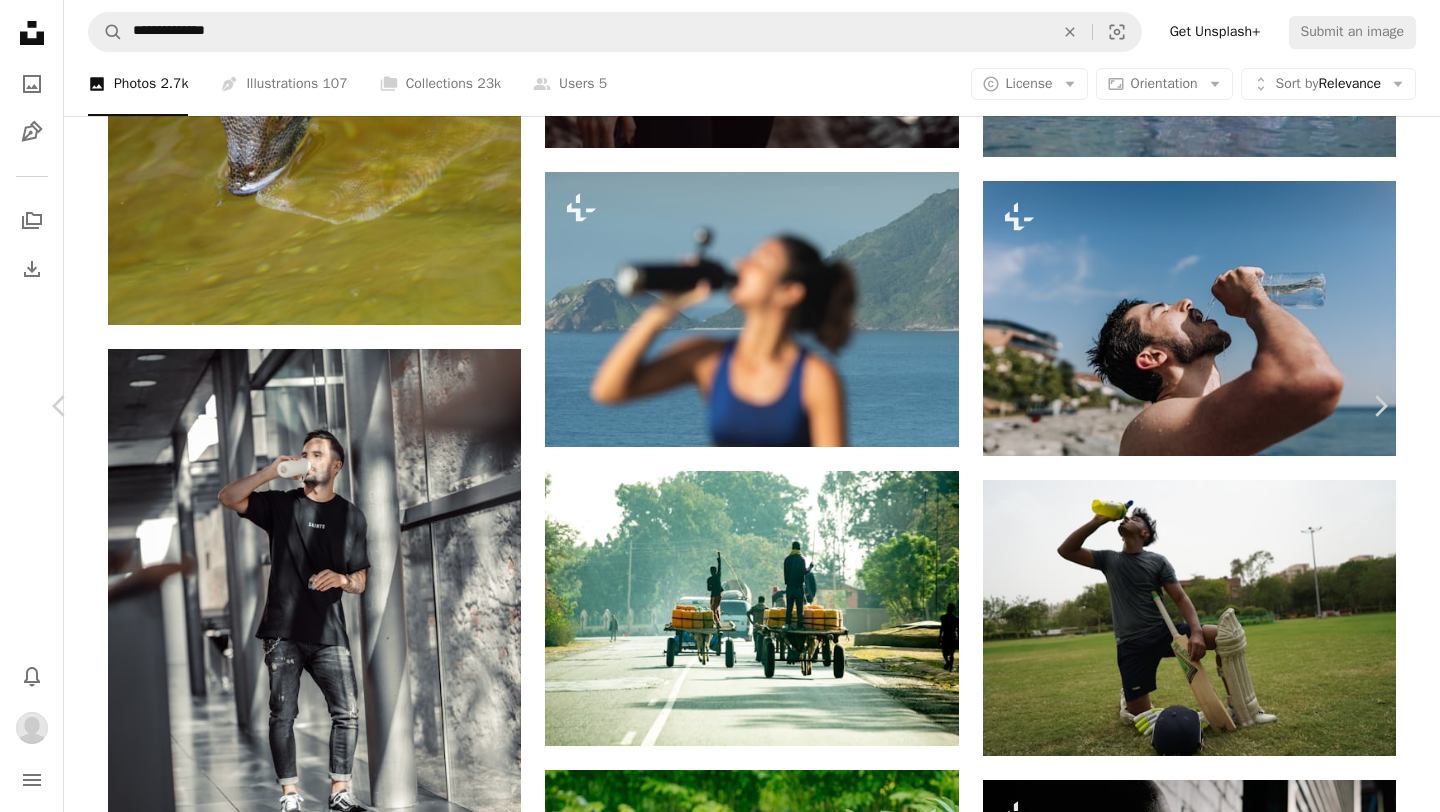 scroll, scrollTop: 658, scrollLeft: 0, axis: vertical 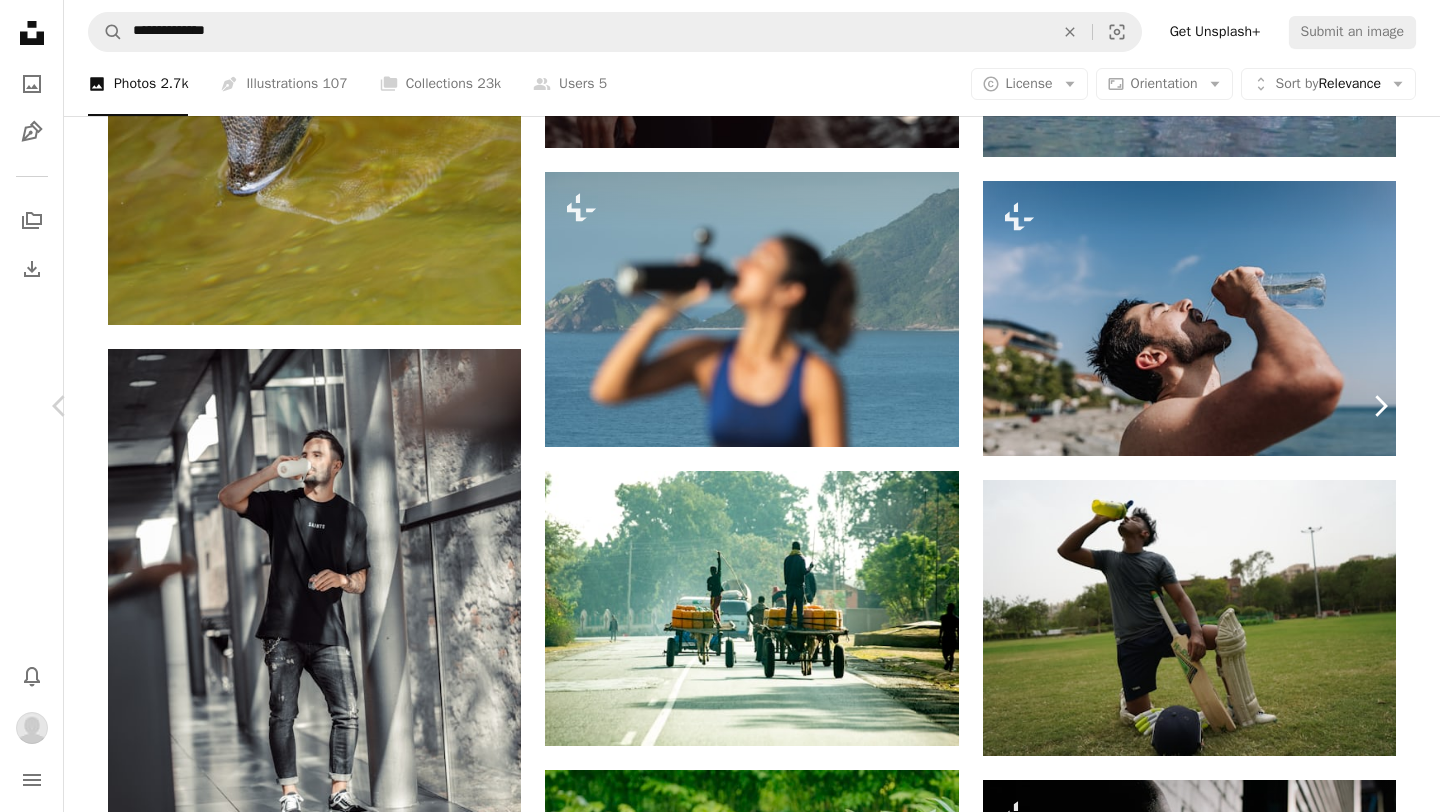 click on "Chevron right" at bounding box center [1380, 406] 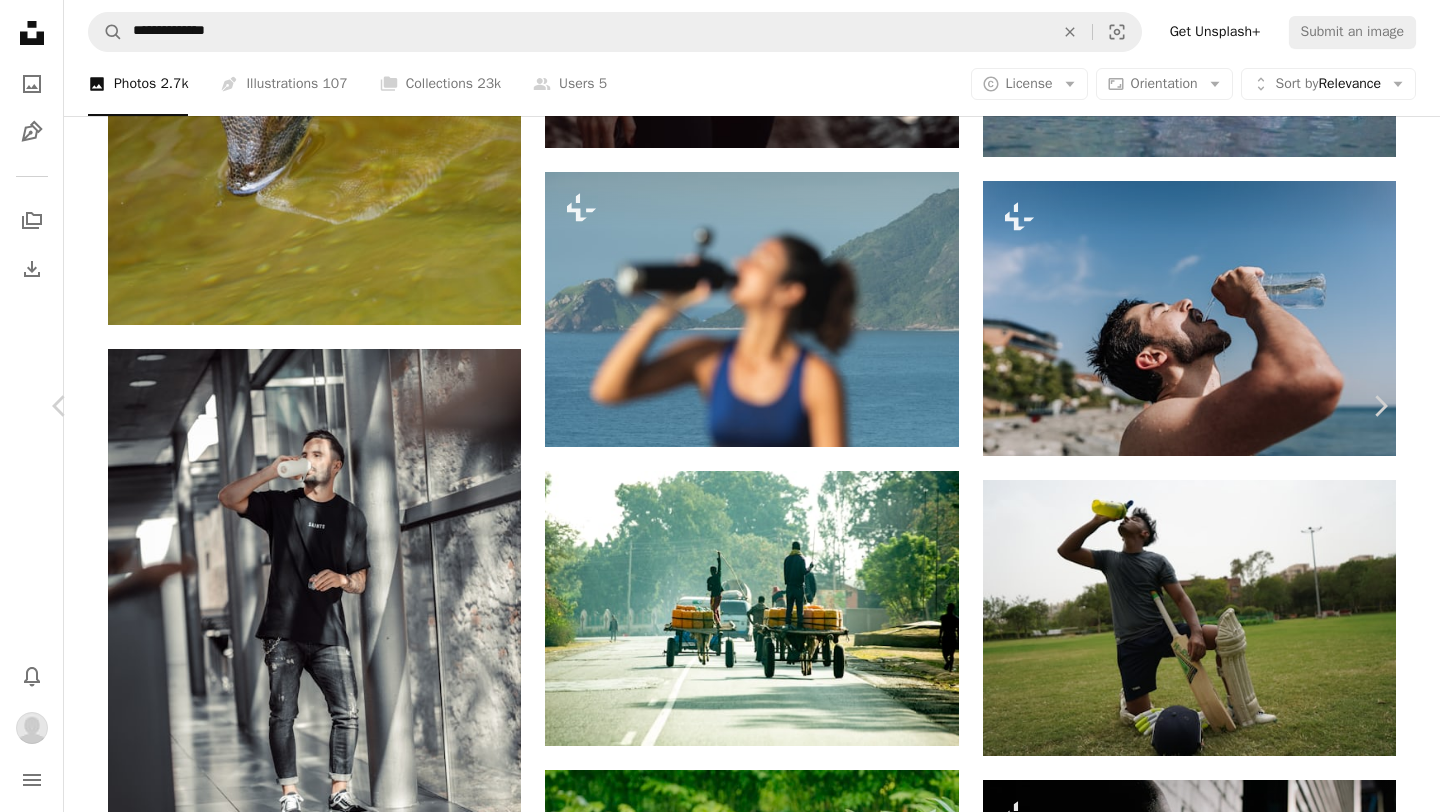 click on "An X shape Chevron left Chevron right [NAME] For  Unsplash+ A heart A plus sign A lock Download Zoom in A forward-right arrow Share More Actions Calendar outlined Published on  January 25, 2023 Safety Licensed under the  Unsplash+ License woman motivational girl motivation female running exercise outdoors runner stretching exercising motivate motivated outdoor gym keeping fit warming up From this series Chevron right Plus sign for Unsplash+ Plus sign for Unsplash+ Plus sign for Unsplash+ Plus sign for Unsplash+ Plus sign for Unsplash+ Plus sign for Unsplash+ Plus sign for Unsplash+ Plus sign for Unsplash+ Plus sign for Unsplash+ Plus sign for Unsplash+ Related images Plus sign for Unsplash+ A heart A plus sign [NAME] For  Unsplash+ A lock Download Plus sign for Unsplash+ A heart A plus sign [NAME] For  Unsplash+ A lock Download Plus sign for Unsplash+ A heart A plus sign [NAME] For  Unsplash+ A lock Download Plus sign for Unsplash+ A heart A plus sign Getty Images For  A lock" at bounding box center [720, 4435] 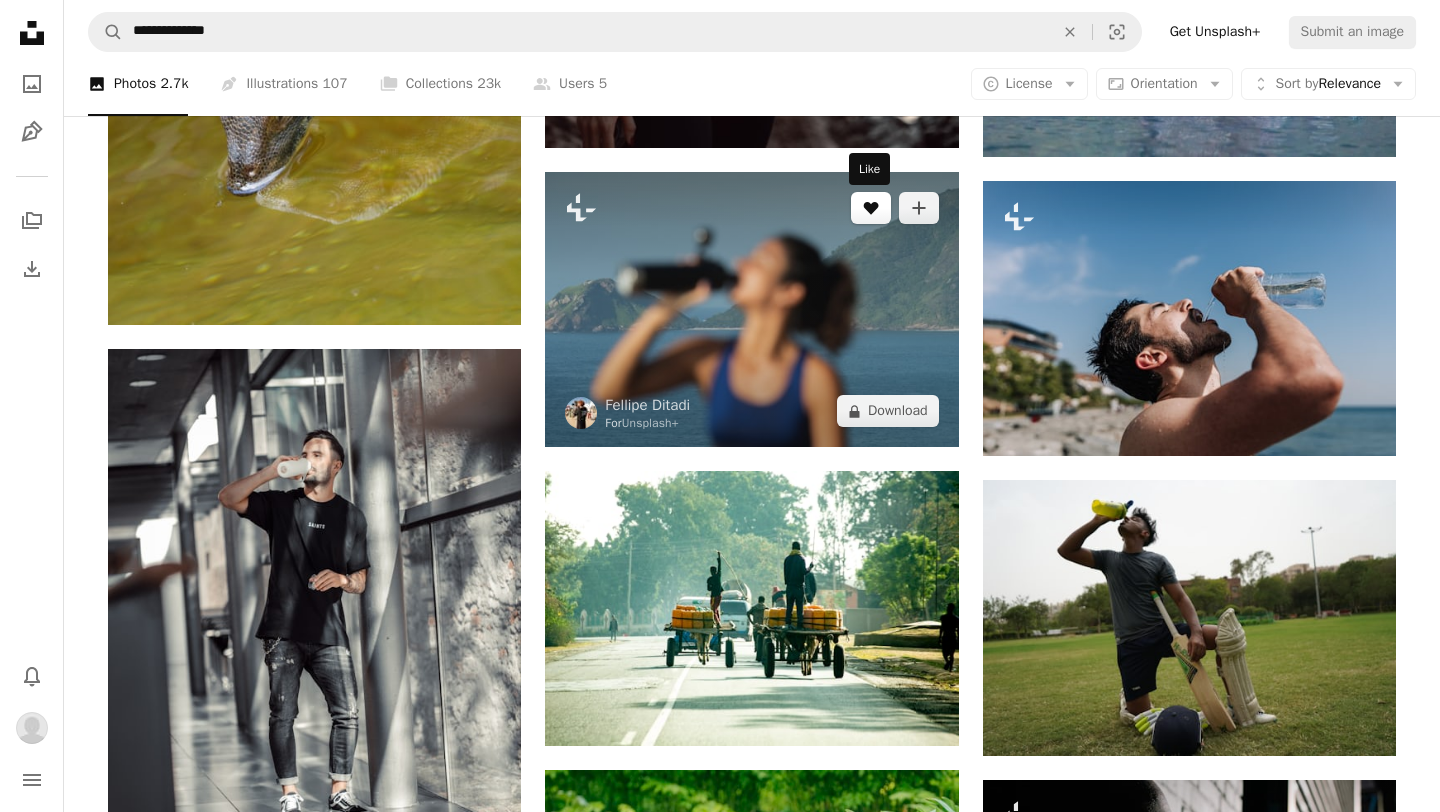 click on "A heart" at bounding box center [871, 208] 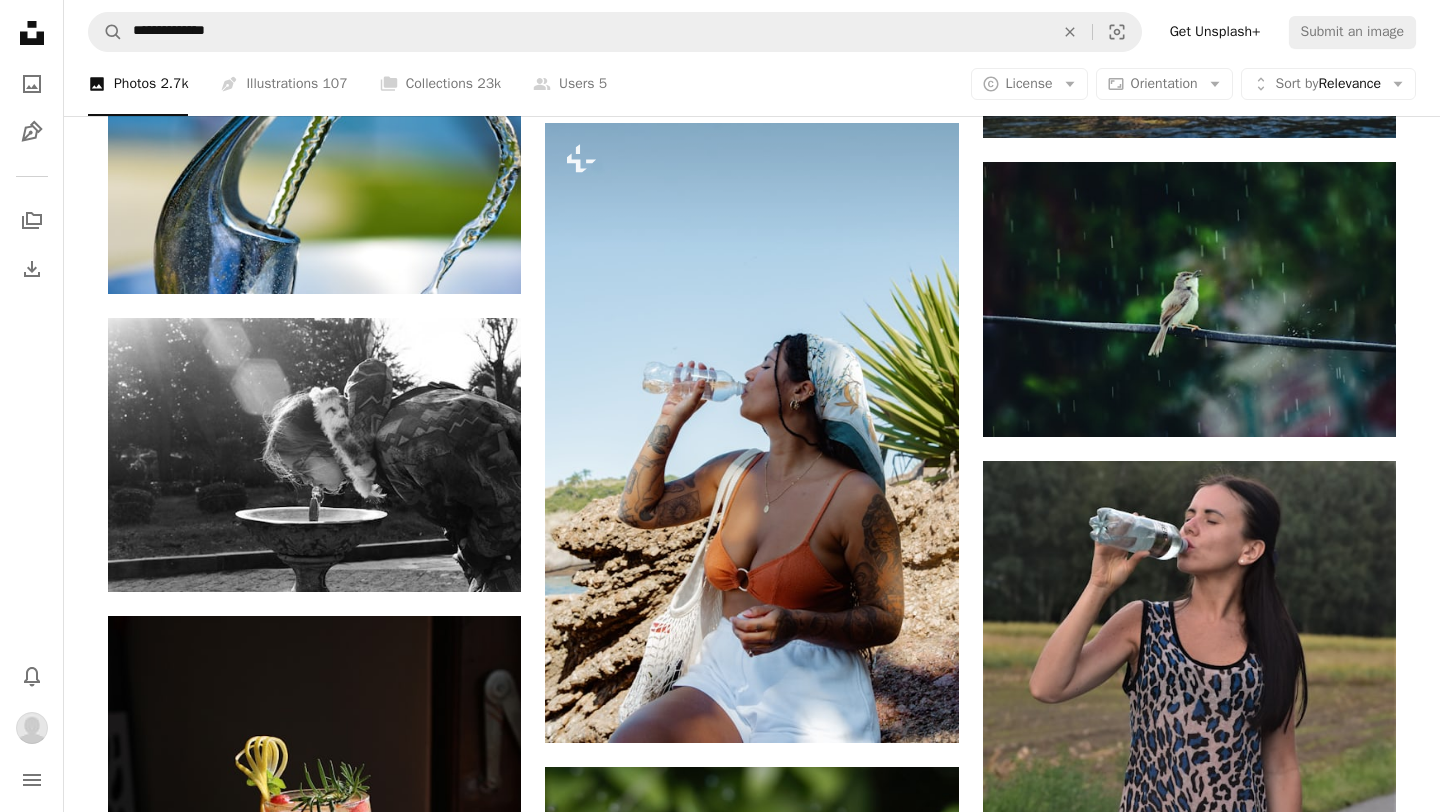 scroll, scrollTop: 26640, scrollLeft: 0, axis: vertical 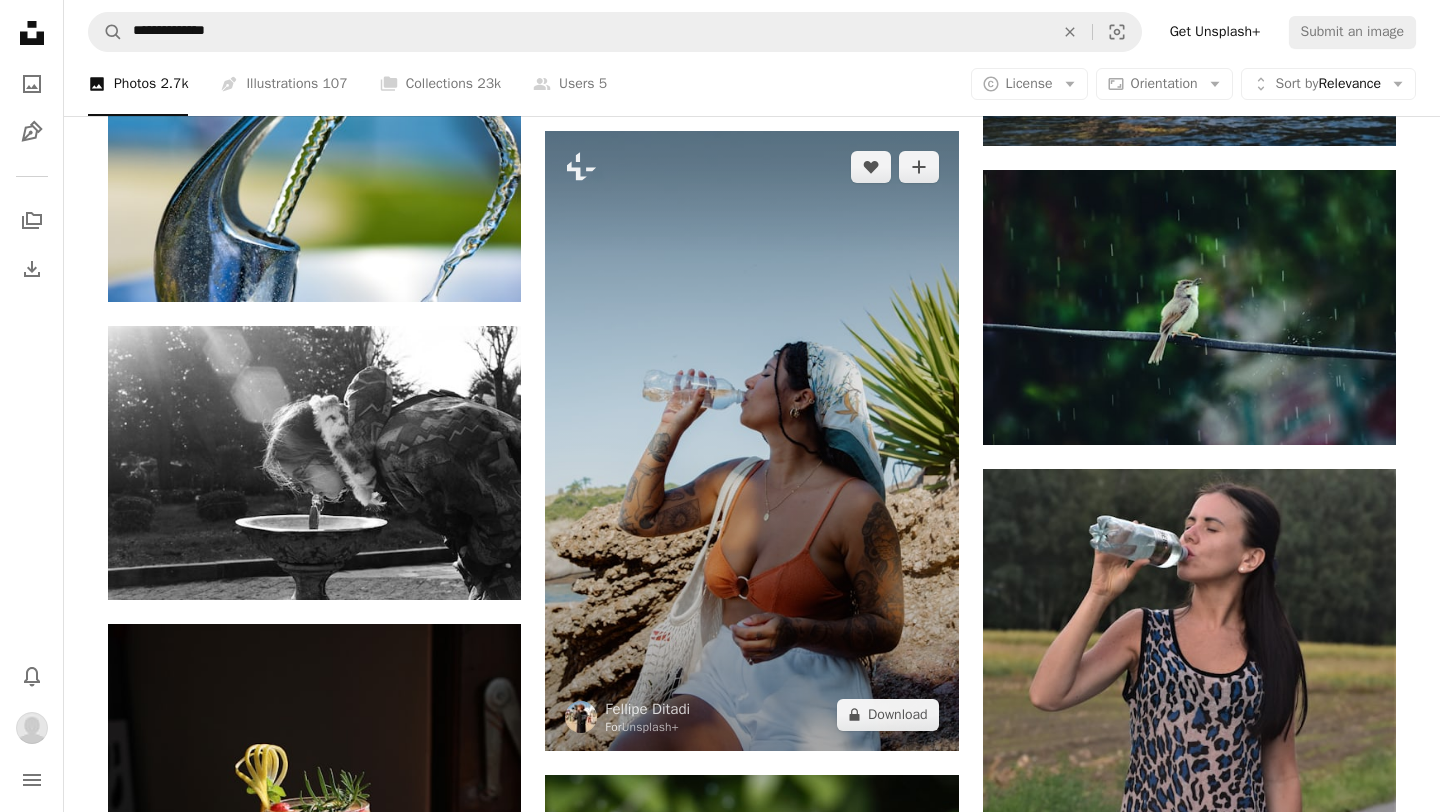 click at bounding box center [751, 441] 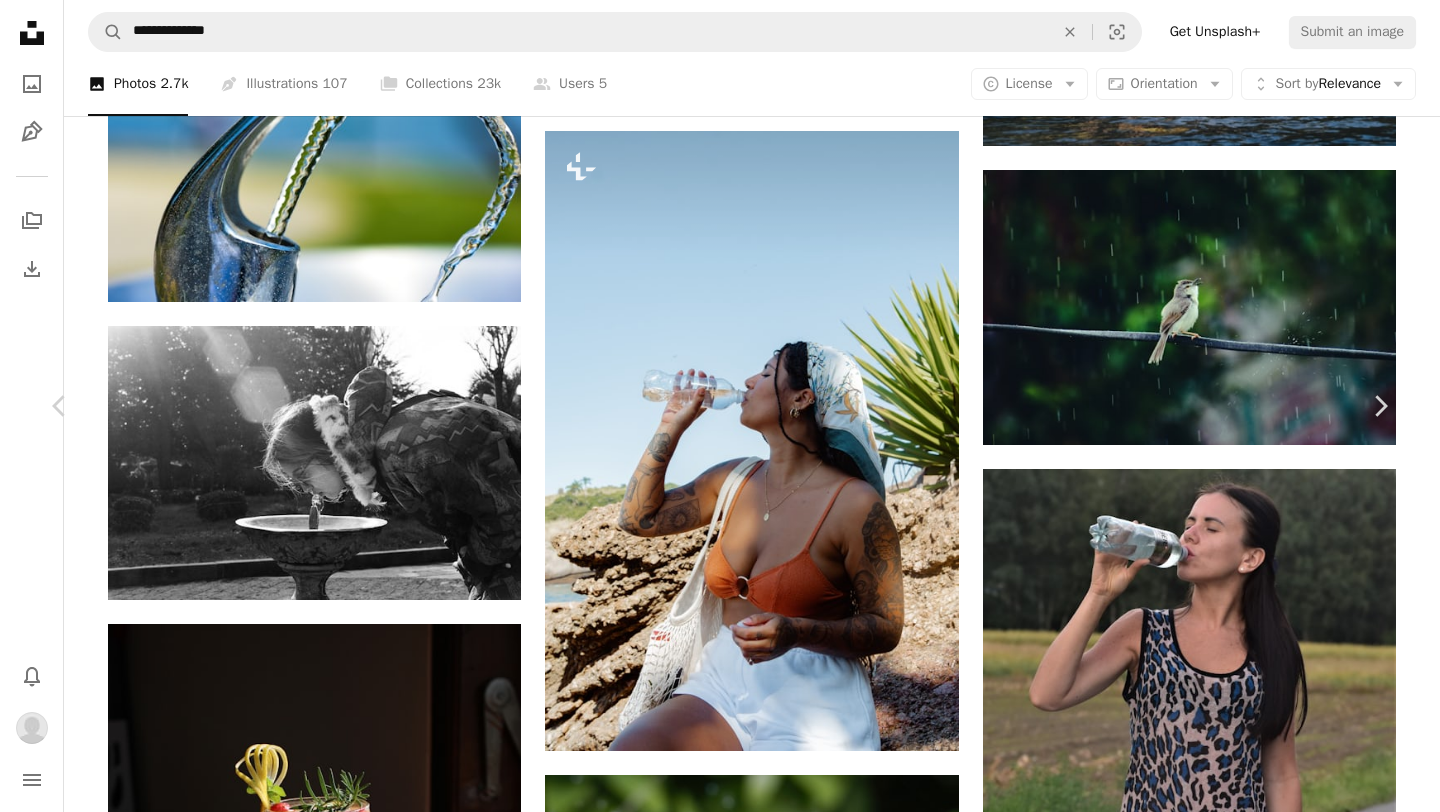 scroll, scrollTop: 683, scrollLeft: 0, axis: vertical 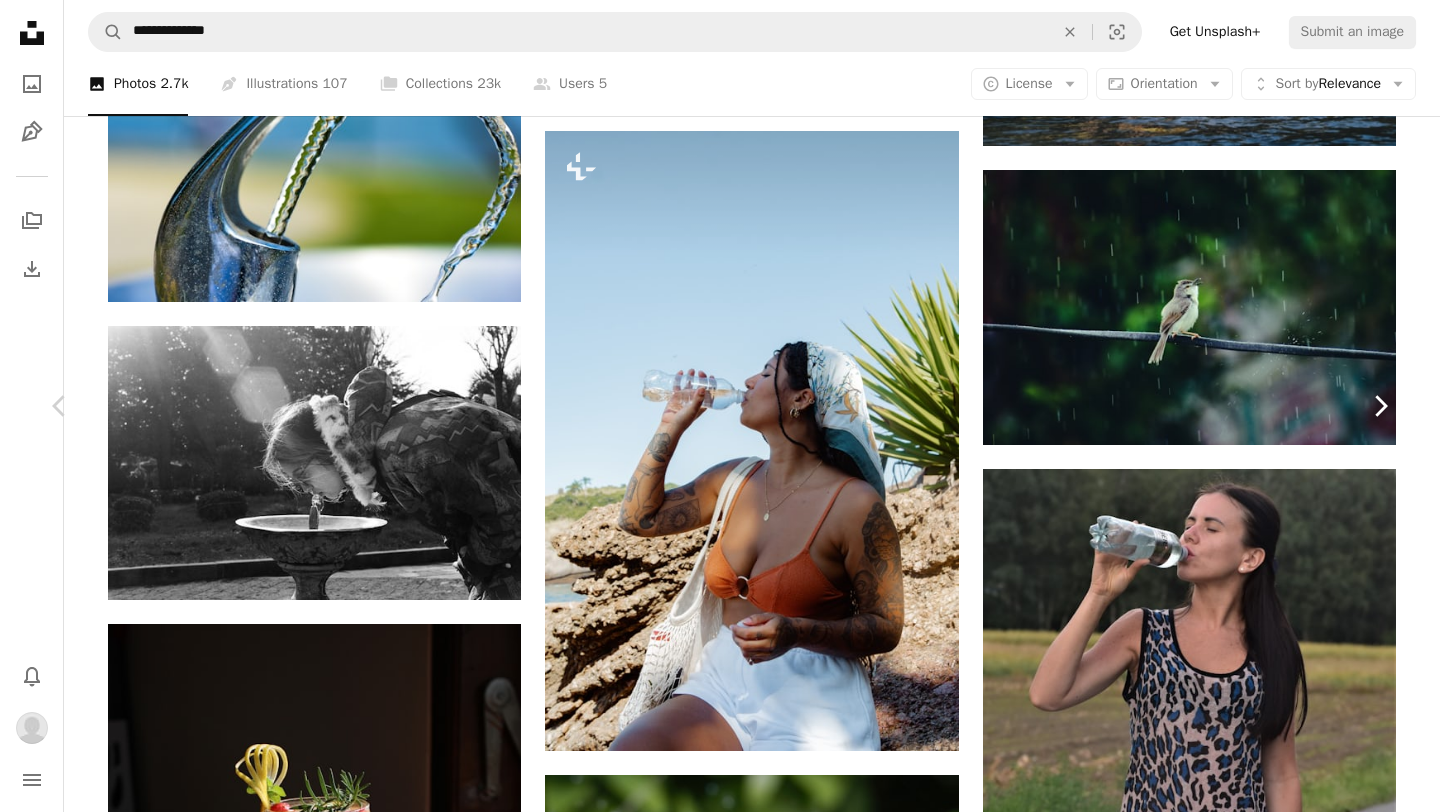 click on "Chevron right" at bounding box center (1380, 406) 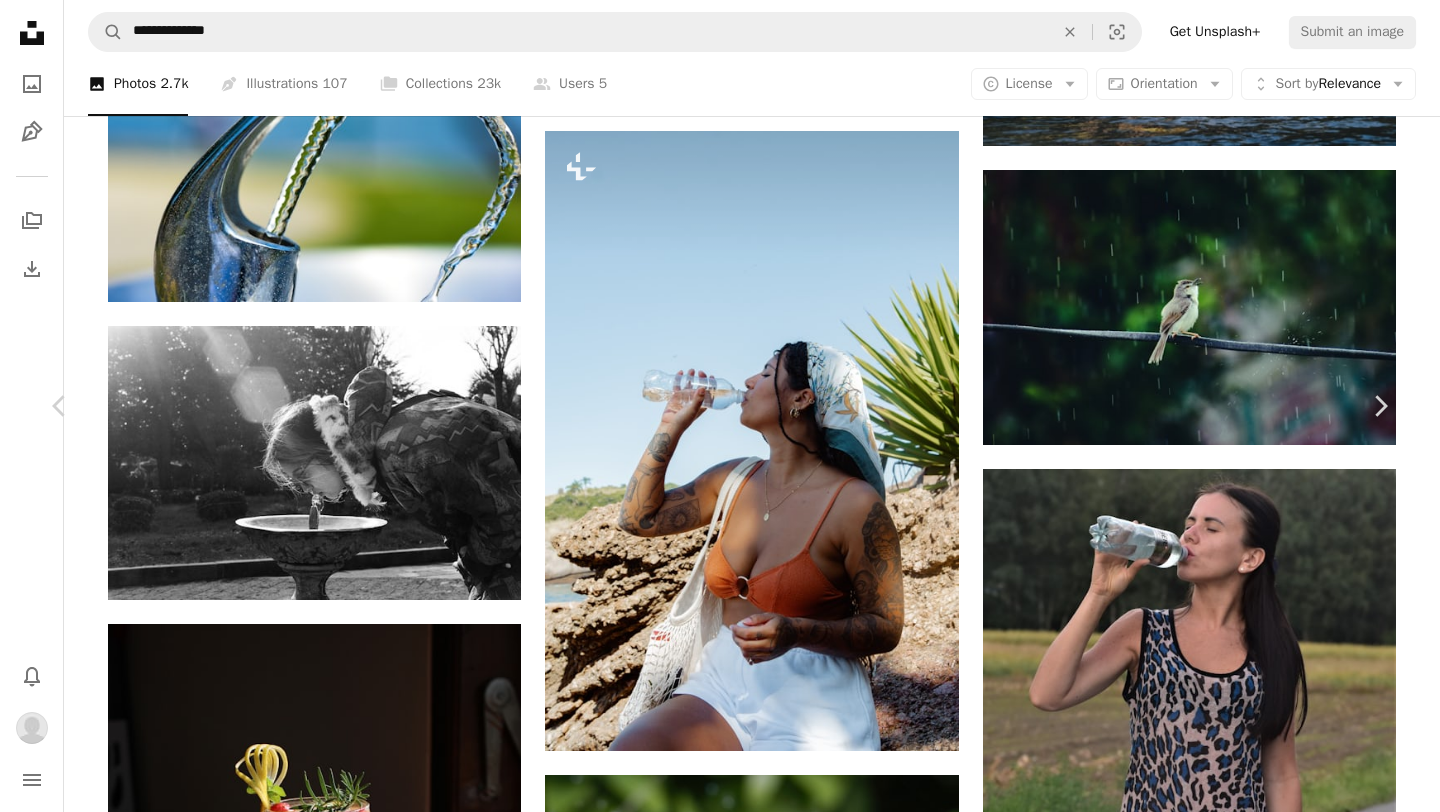 click on "An X shape Chevron left Chevron right [NAME] [USERNAME] A heart A plus sign Download Chevron down Zoom in Views 2,570,754 Downloads 19,509 Featured in Photos ,  Health & Wellness A forward-right arrow Share Info icon Info More Actions We were staying at the lake overnight. In the morning we woke up and we went to see the beautiful sunrise. Sun was peaking behind the mountains. Consequently, being both hungry and sleepy, we found this water stream and raised our bottles in happiness and satisfaction. Nothing can beat mornings in the nature. Whatever they take. Read more Calendar outlined Published on  February 2, 2018 Safety Free to use under the  Unsplash License forest travel people natural trees hand lake drink outdoors bottle water bottle ecology drinking thirsty fill rehydrate human plant clothing brown Browse premium related images on iStock  |  Save 20% with code UNSPLASH20 View more on iStock  ↗ Related images A heart A plus sign [BRAND] Arrow pointing down A heart A plus sign A heart For" at bounding box center [720, 4973] 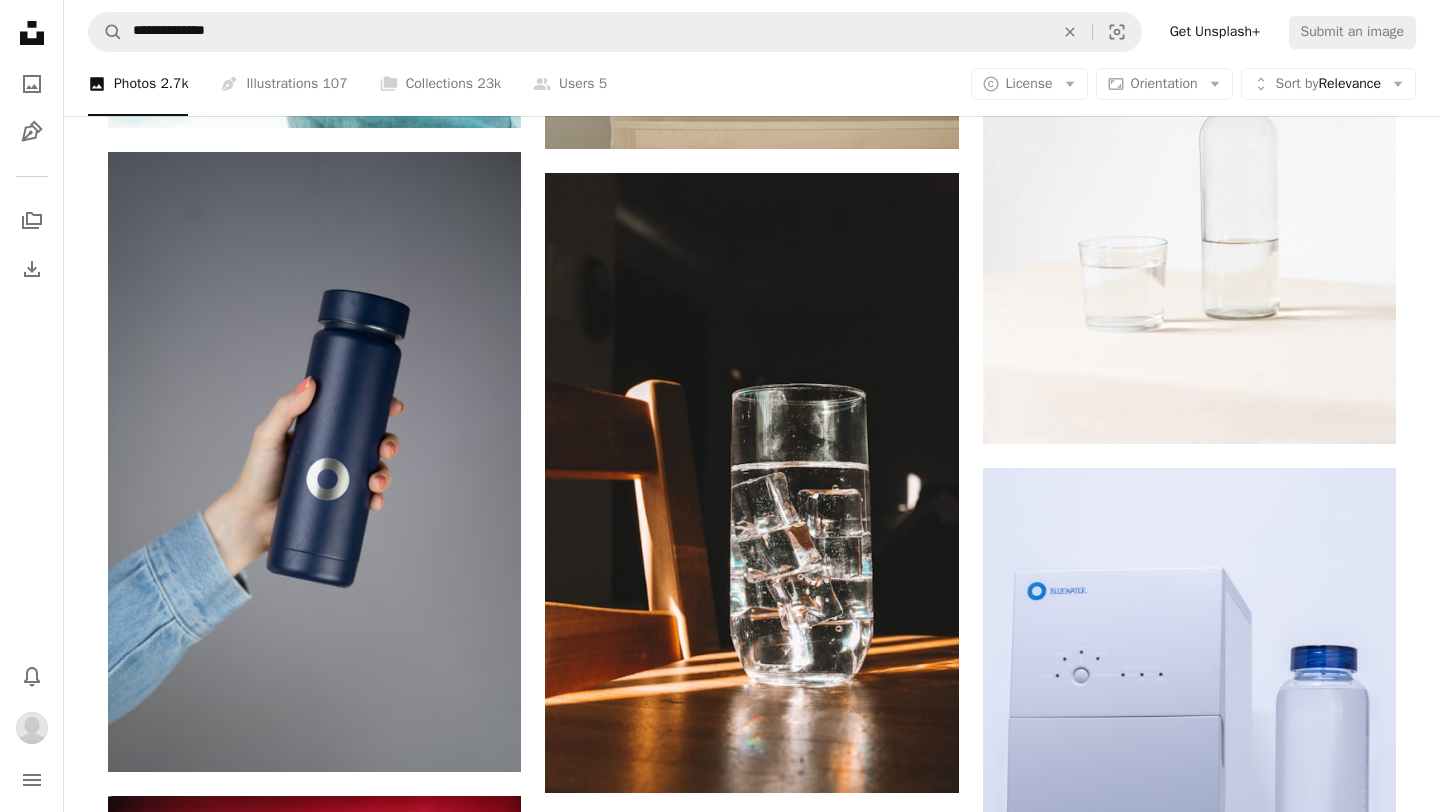 scroll, scrollTop: 35058, scrollLeft: 0, axis: vertical 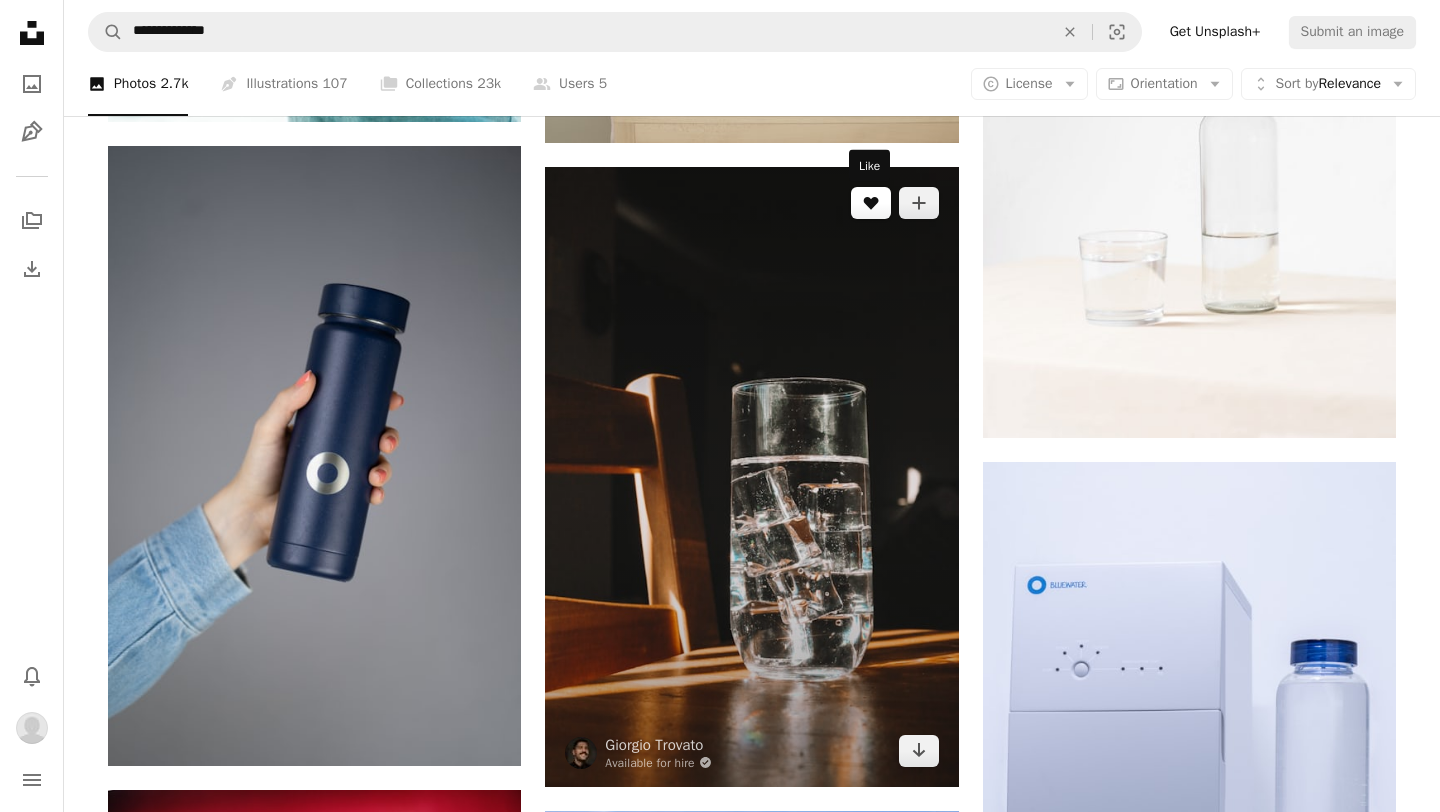 click on "A heart" at bounding box center [871, 203] 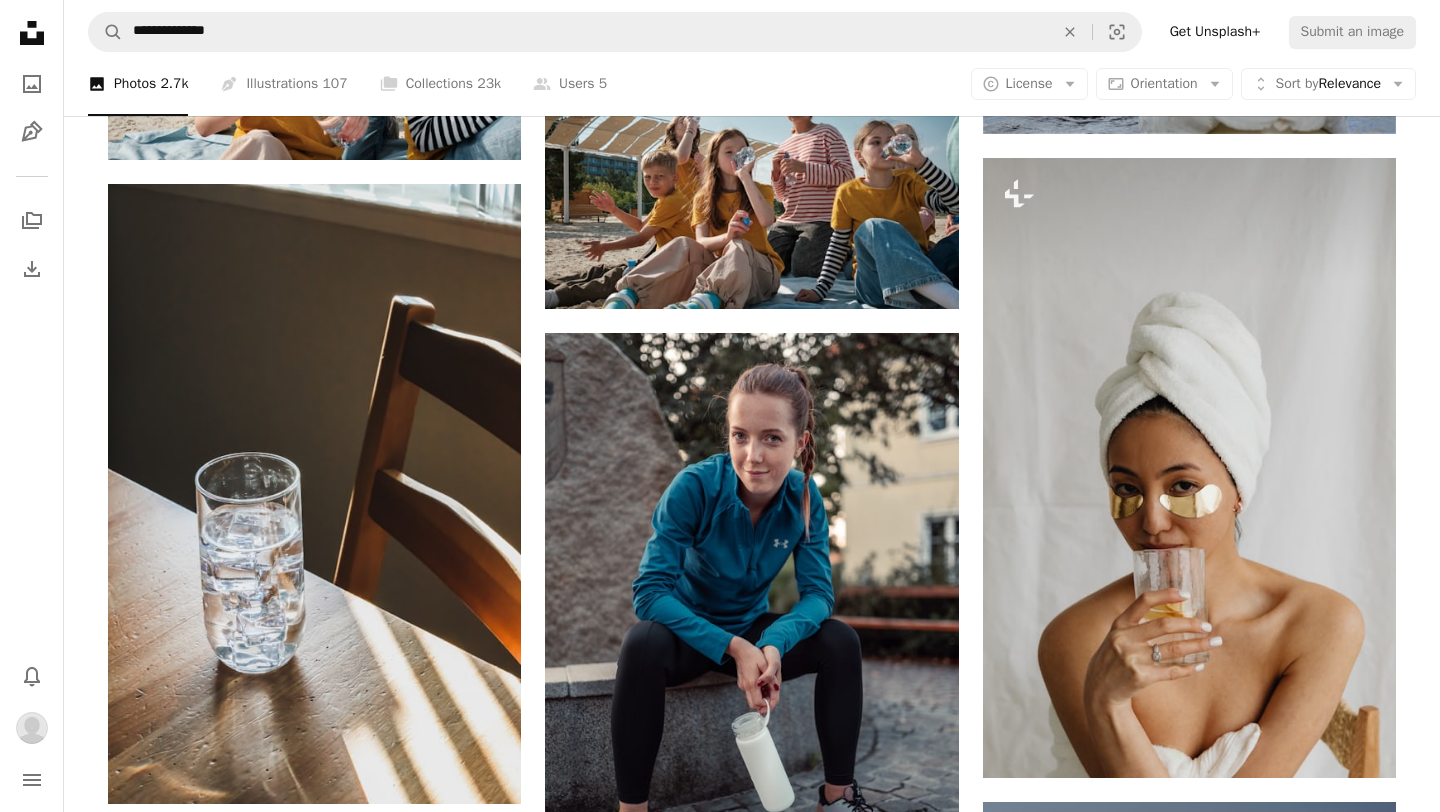 scroll, scrollTop: 44263, scrollLeft: 0, axis: vertical 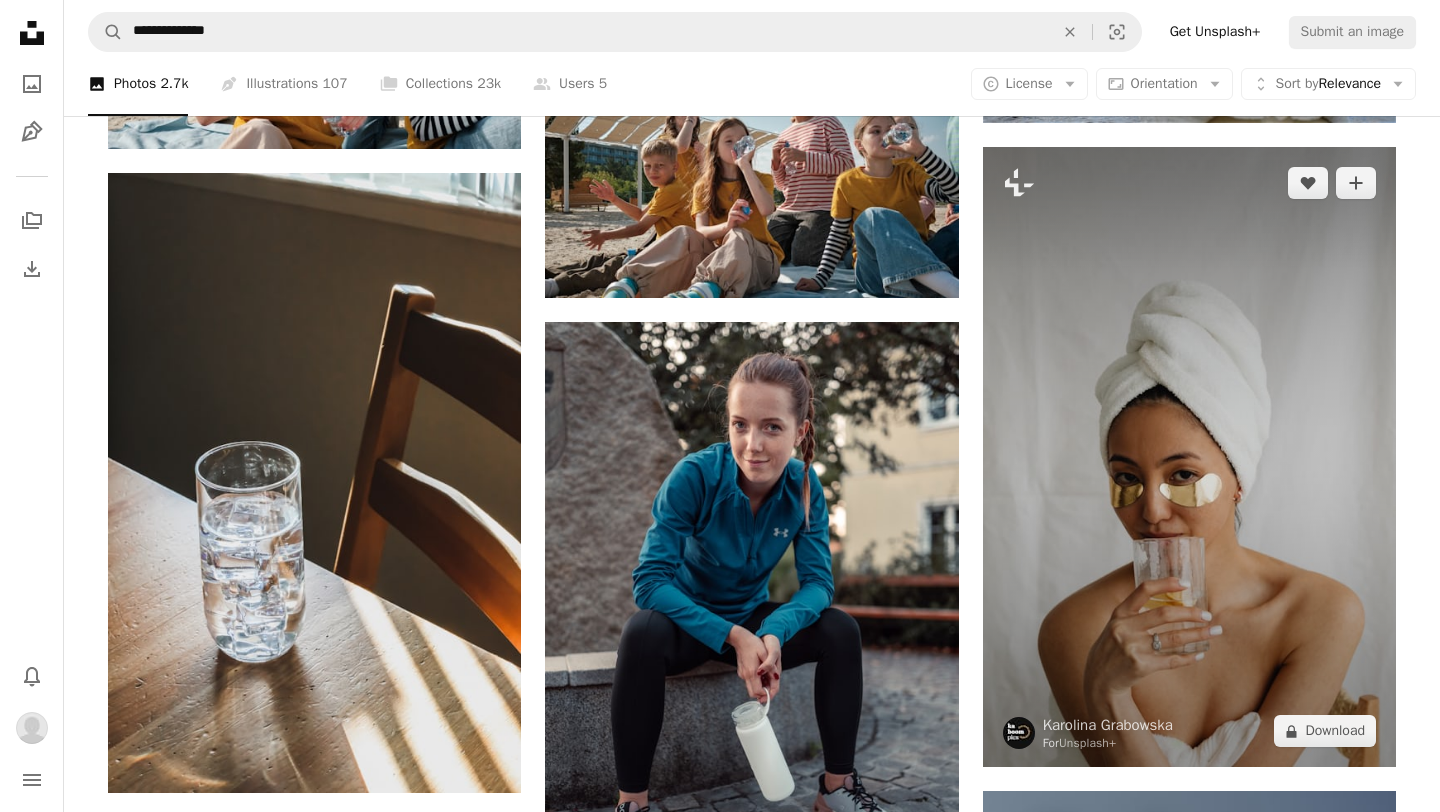 click at bounding box center (1189, 457) 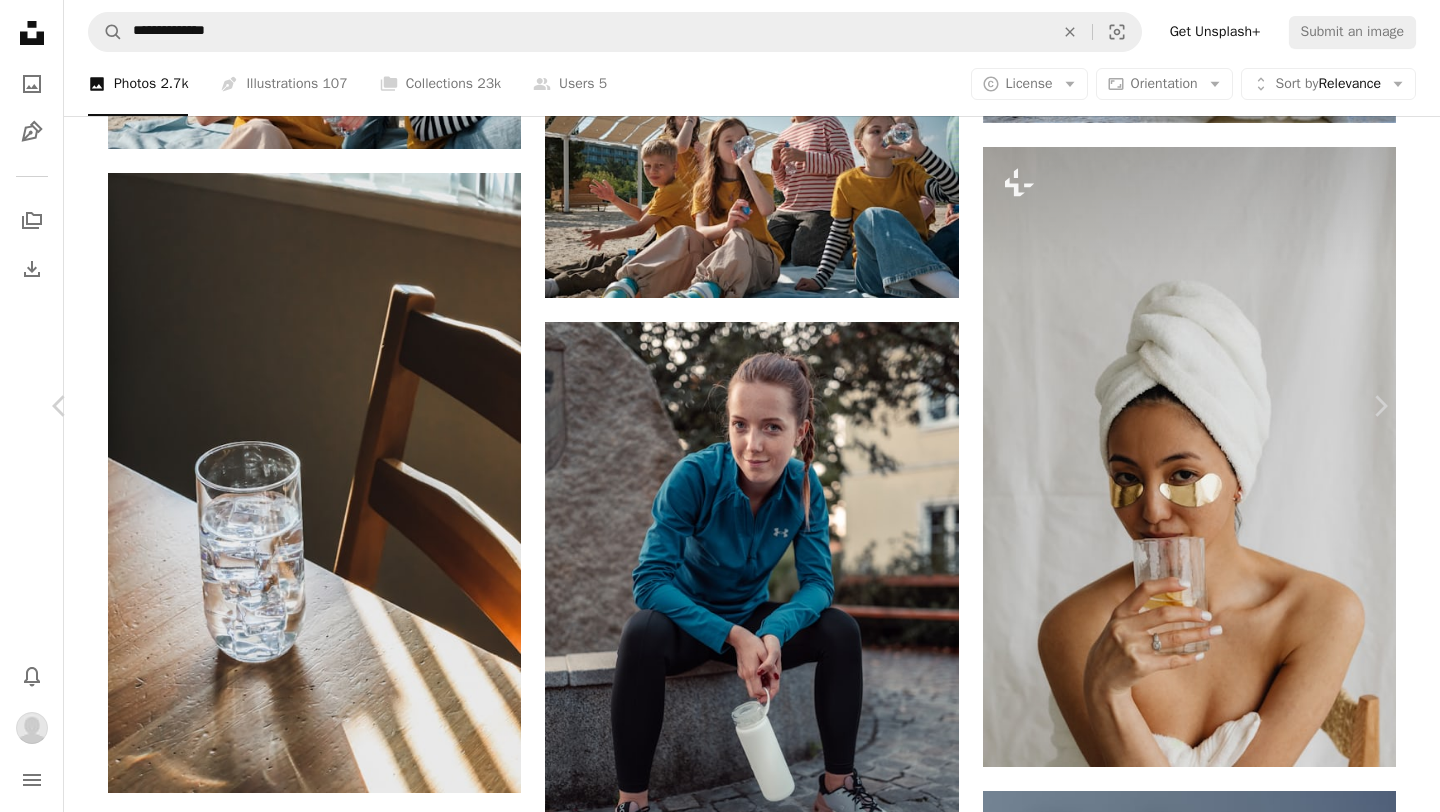 scroll, scrollTop: 674, scrollLeft: 0, axis: vertical 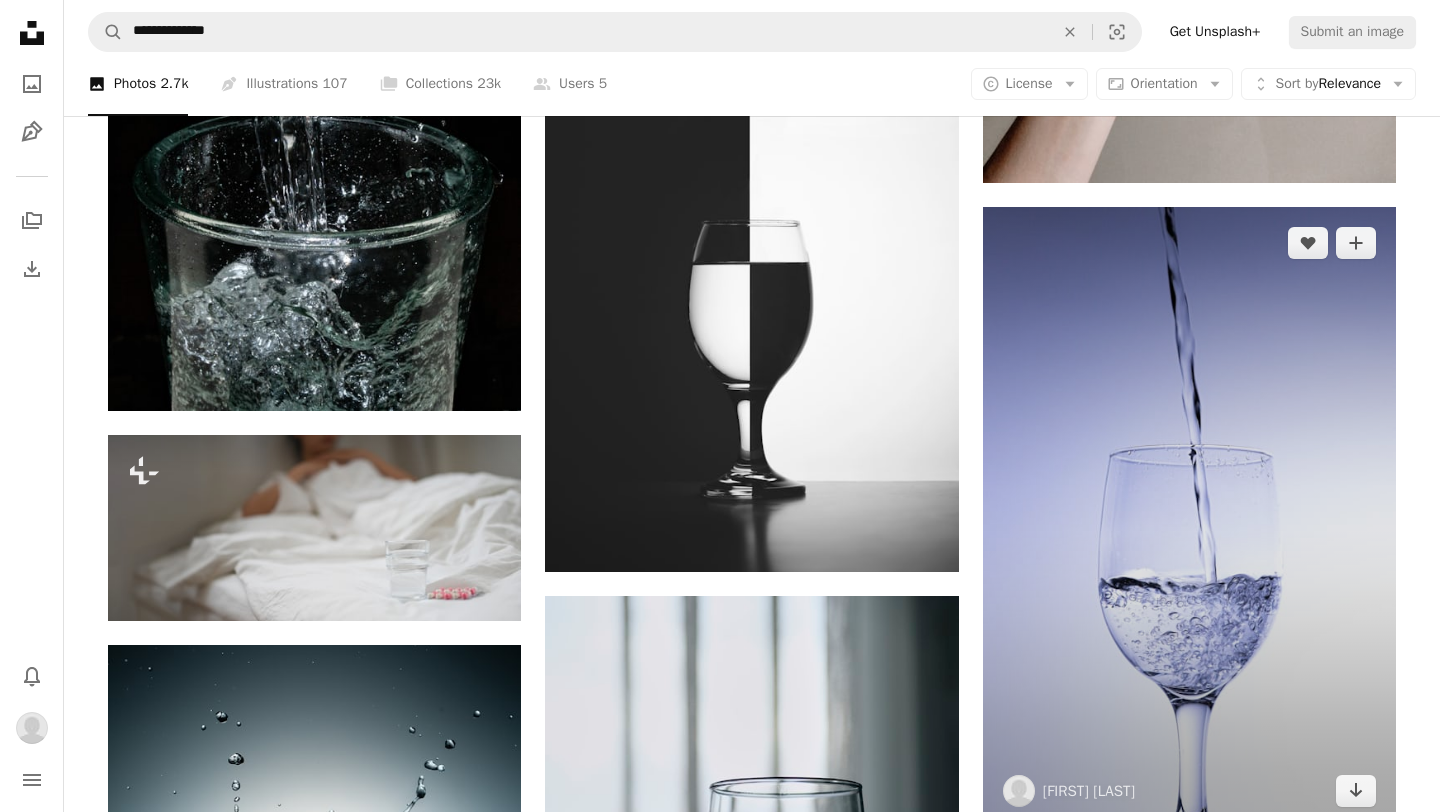 click at bounding box center (1189, 517) 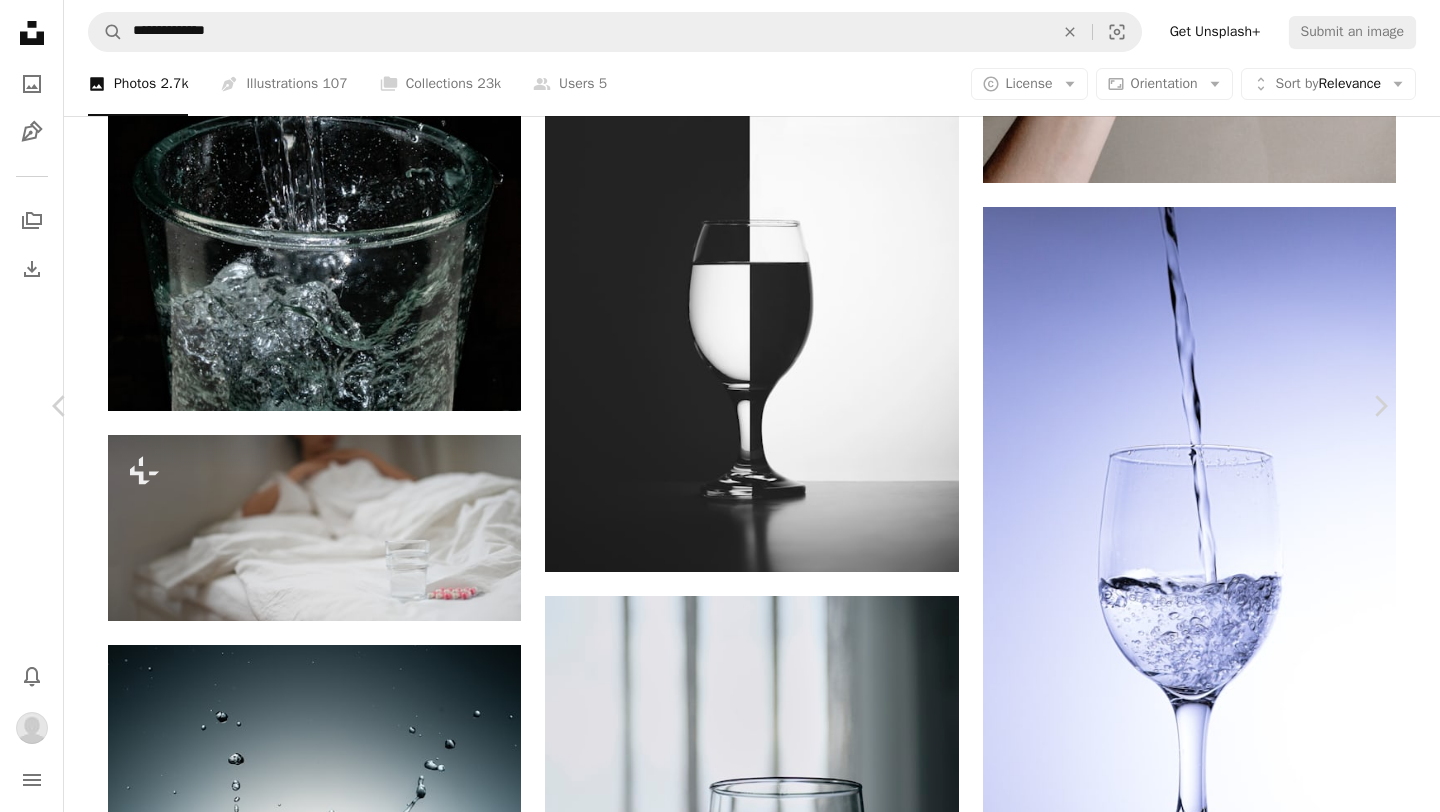 click 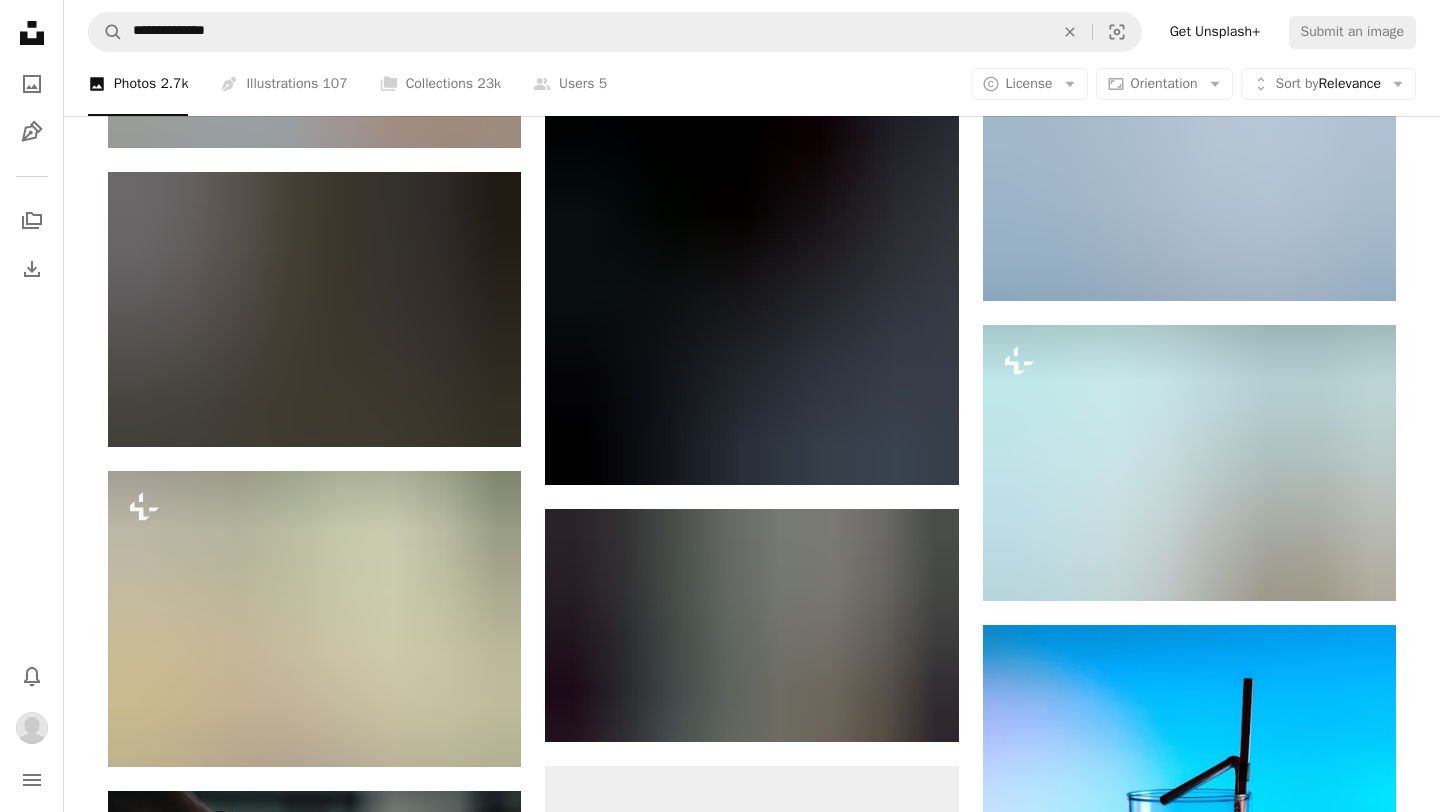 scroll, scrollTop: 77859, scrollLeft: 0, axis: vertical 